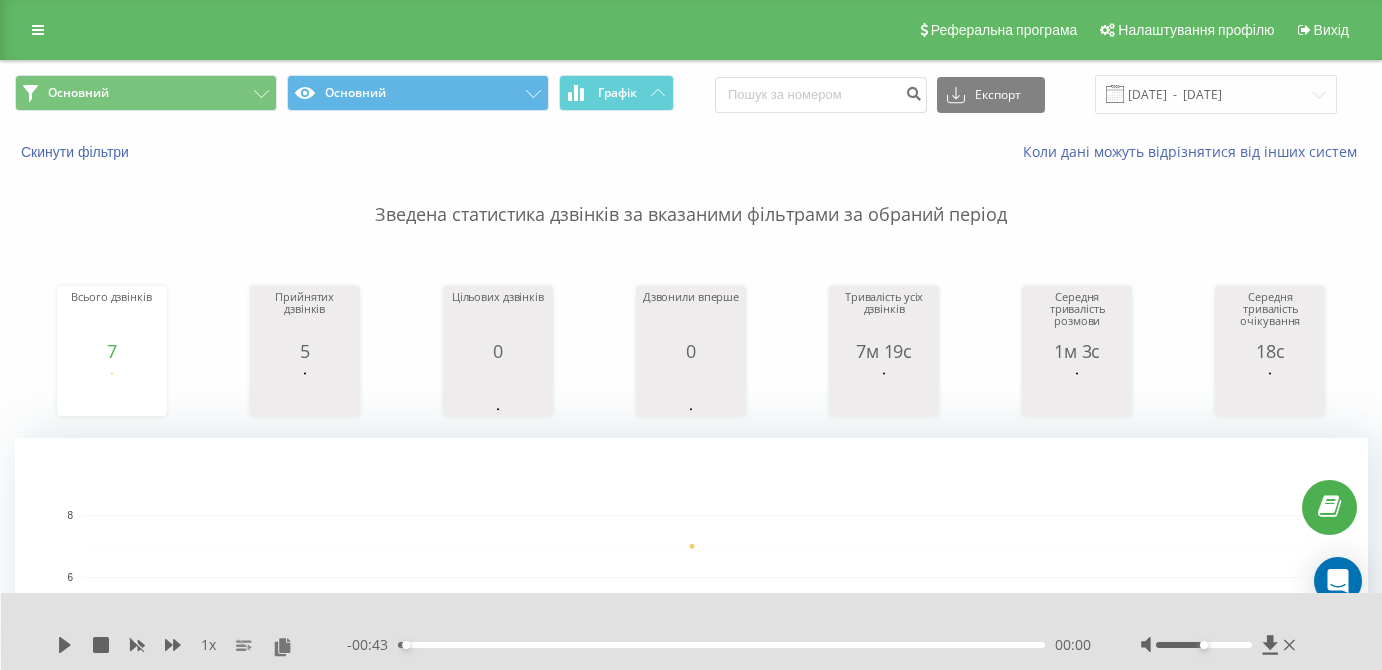 scroll, scrollTop: 791, scrollLeft: 0, axis: vertical 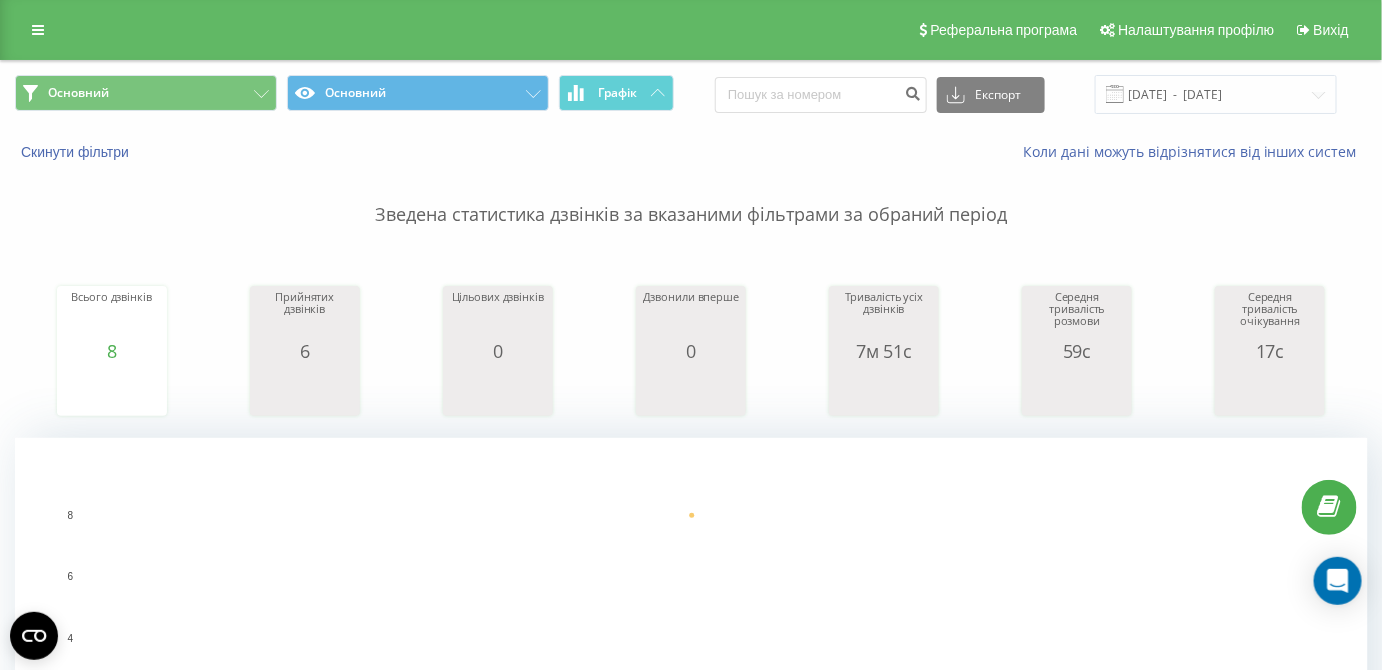click on "Основний Основний Графік Експорт .csv .xls .xlsx 11.07.2025  -  11.07.2025 Скинути фільтри Коли дані можуть відрізнятися вiд інших систем Зведена статистика дзвінків за вказаними фільтрами за обраний період Всього дзвінків 8 date totalCalls 11.07.25 8 11.07.25 Прийнятих дзвінків 6 date answeredCalls 11.07.25 6 11.07.25 Цільових дзвінків 0 date properCalls 11.07.25 0 11.07.25 Дзвонили вперше 0 date uniqueCalls 11.07.25 0 11.07.25 Тривалість усіх дзвінків 7м 51с date allConversationsLength 11.07.25 471 11.07.25 Середня тривалість розмови 59с date averageConversationTime 11.07.25 58 11.07.25 Середня тривалість очікування 17с date averageWaitingTime 11.07.25 16 11.07.25 11.07.25 0 2 4 6 8 date Всього дзвінків 11.07.25 8 ..." at bounding box center [691, 852] 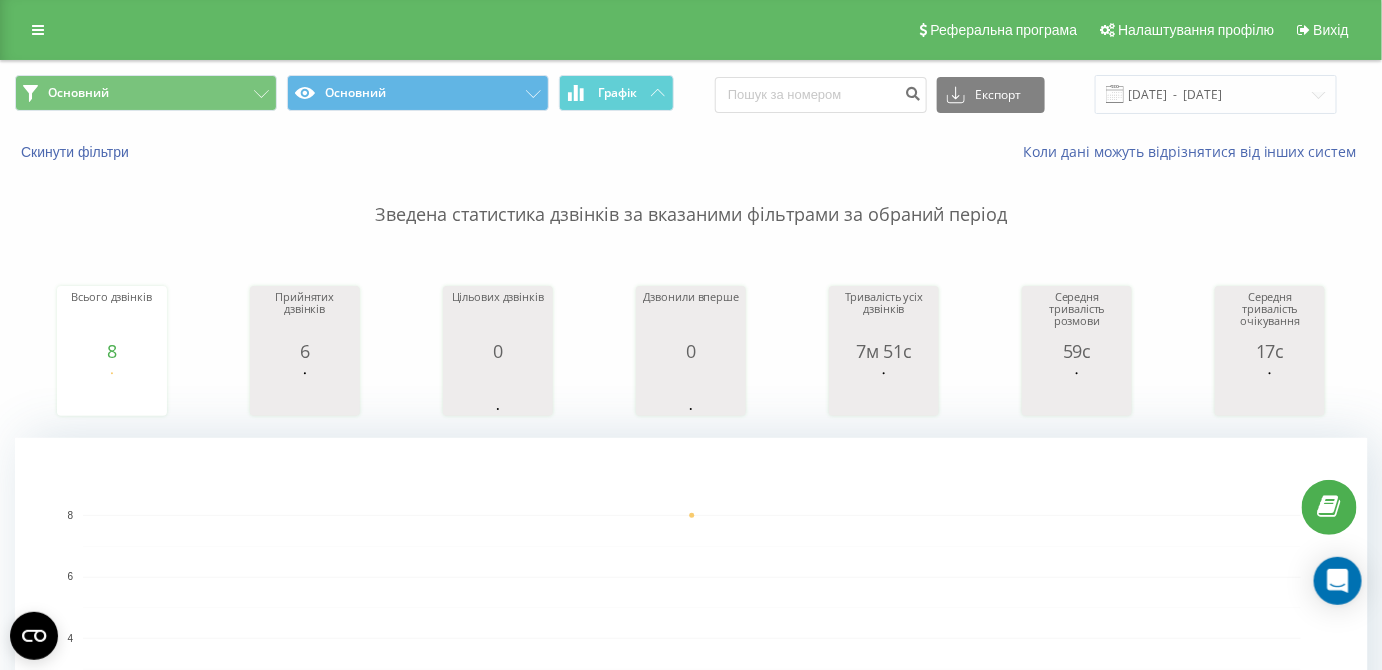 scroll, scrollTop: 545, scrollLeft: 0, axis: vertical 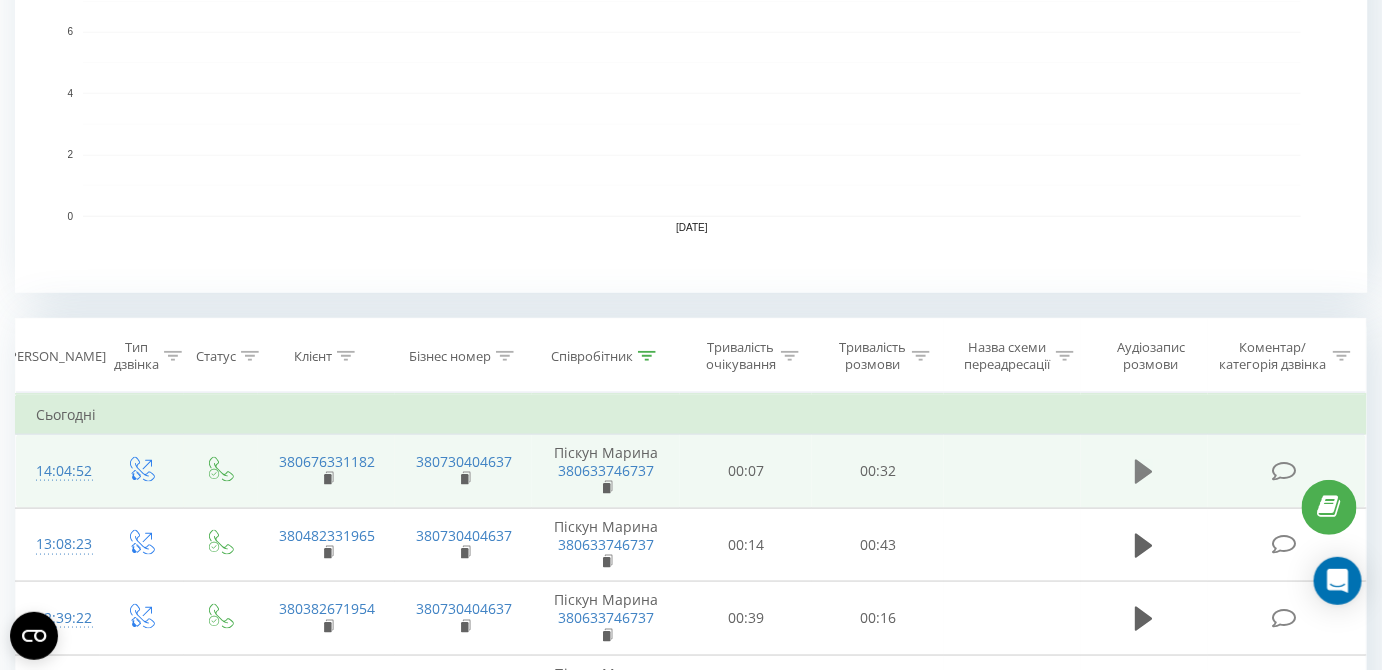 click 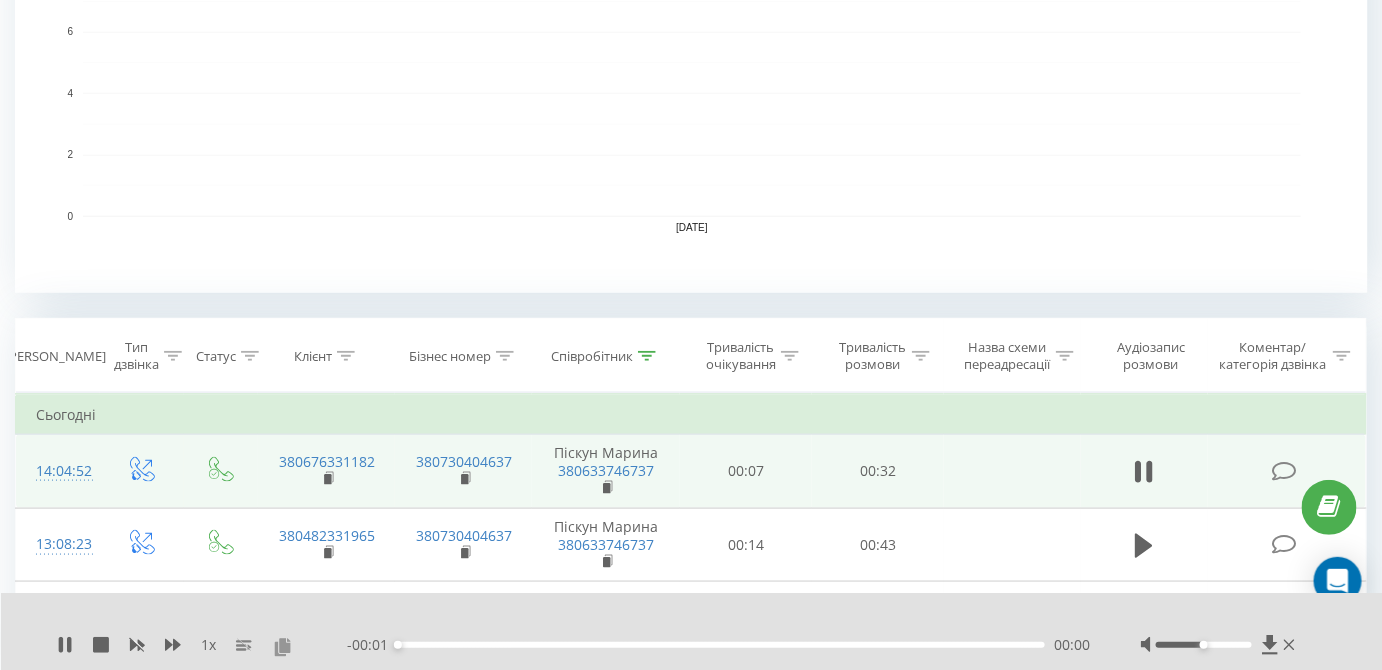 click at bounding box center [282, 646] 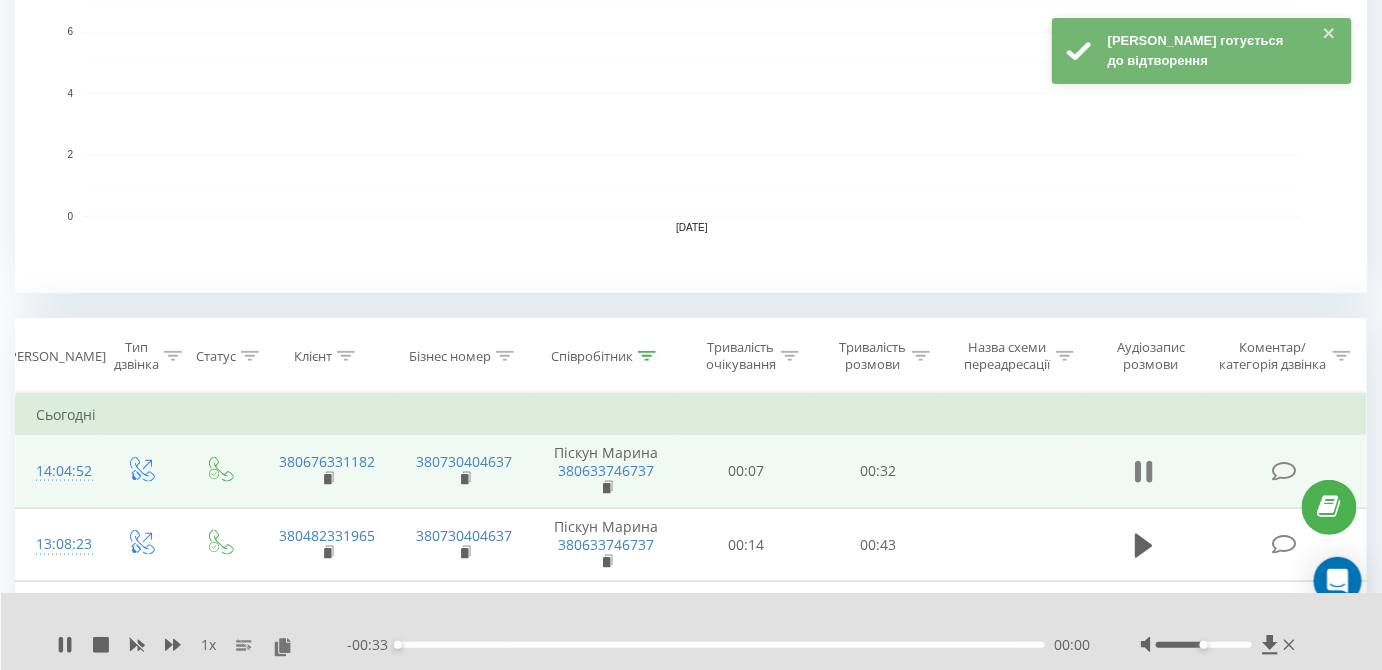 click 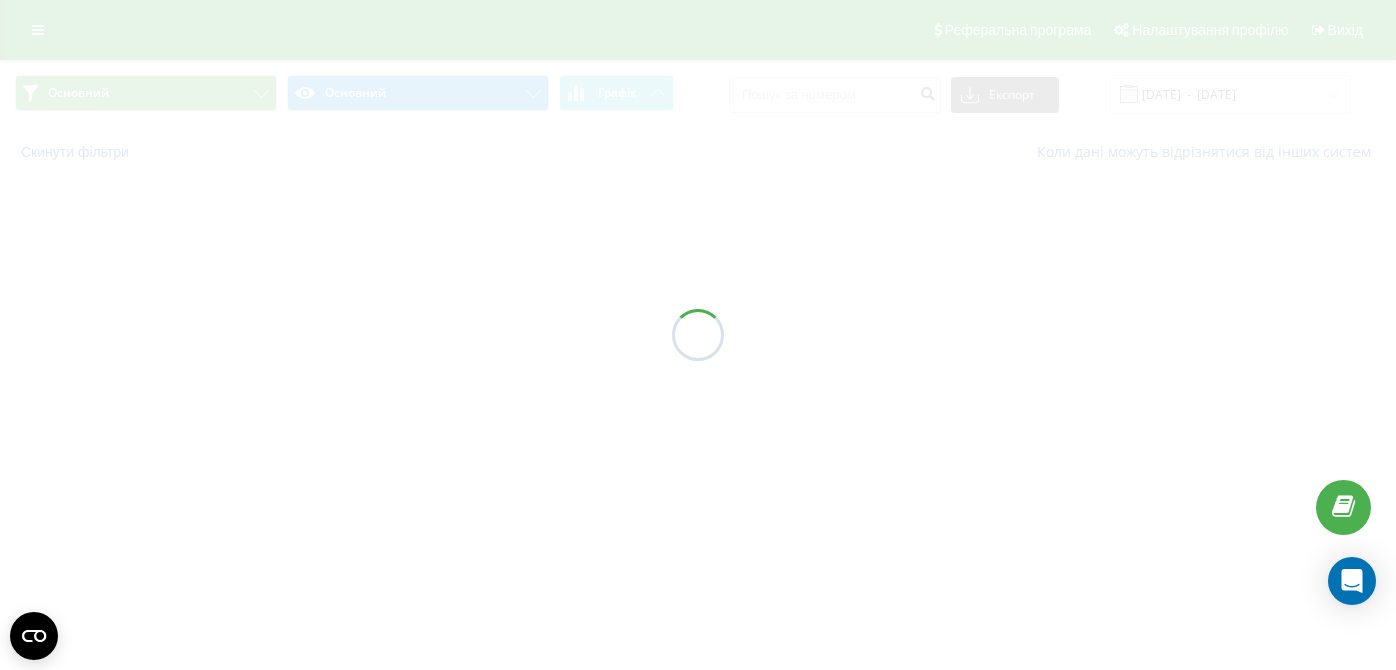 scroll, scrollTop: 0, scrollLeft: 0, axis: both 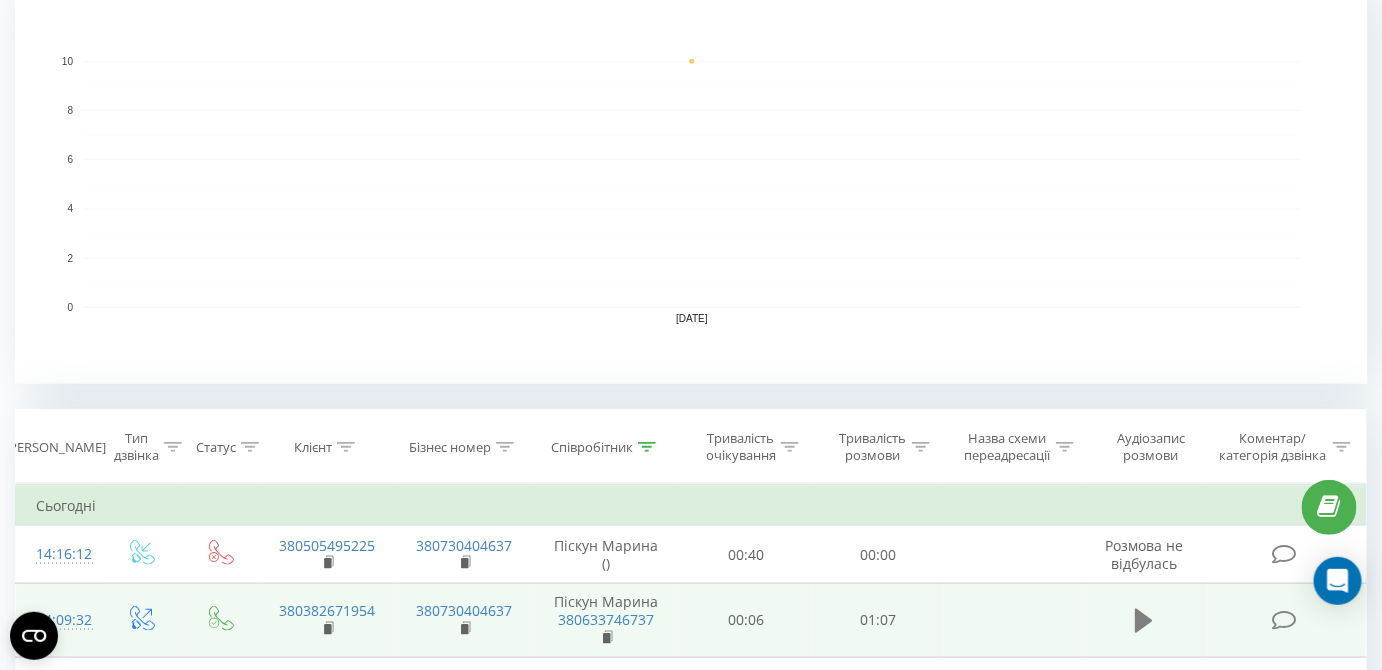 click at bounding box center [1144, 621] 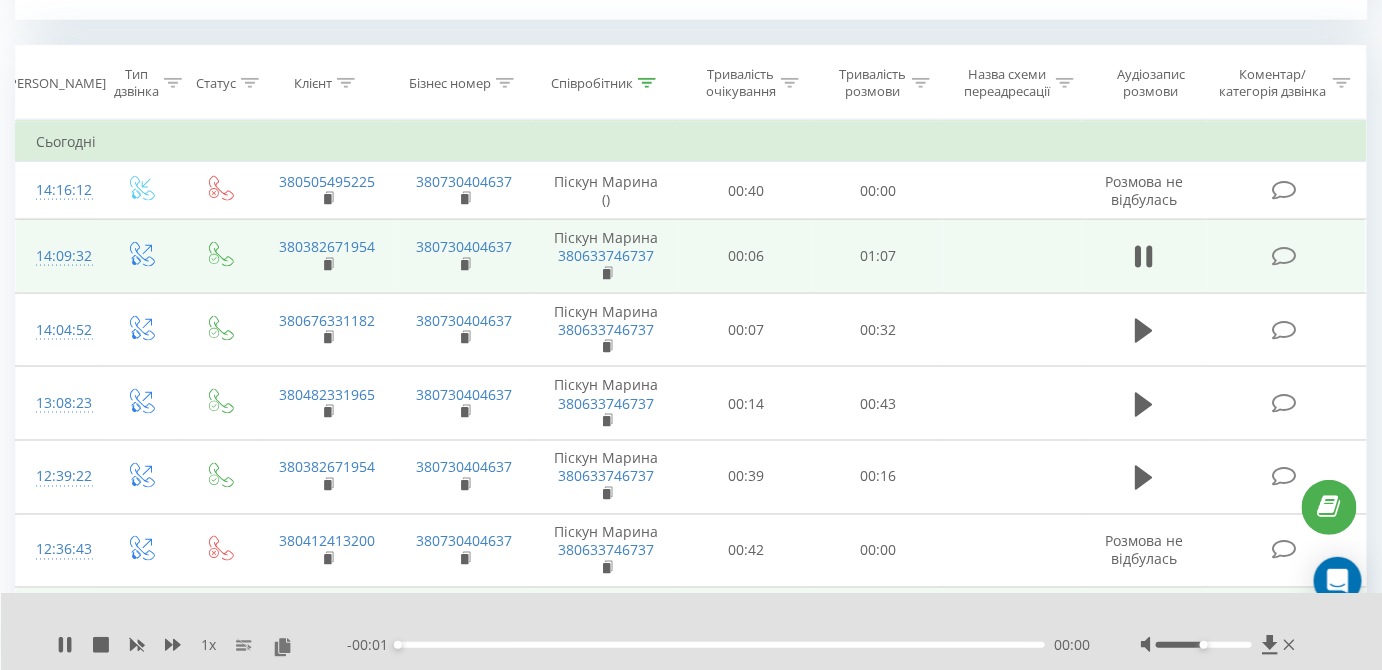 scroll, scrollTop: 909, scrollLeft: 0, axis: vertical 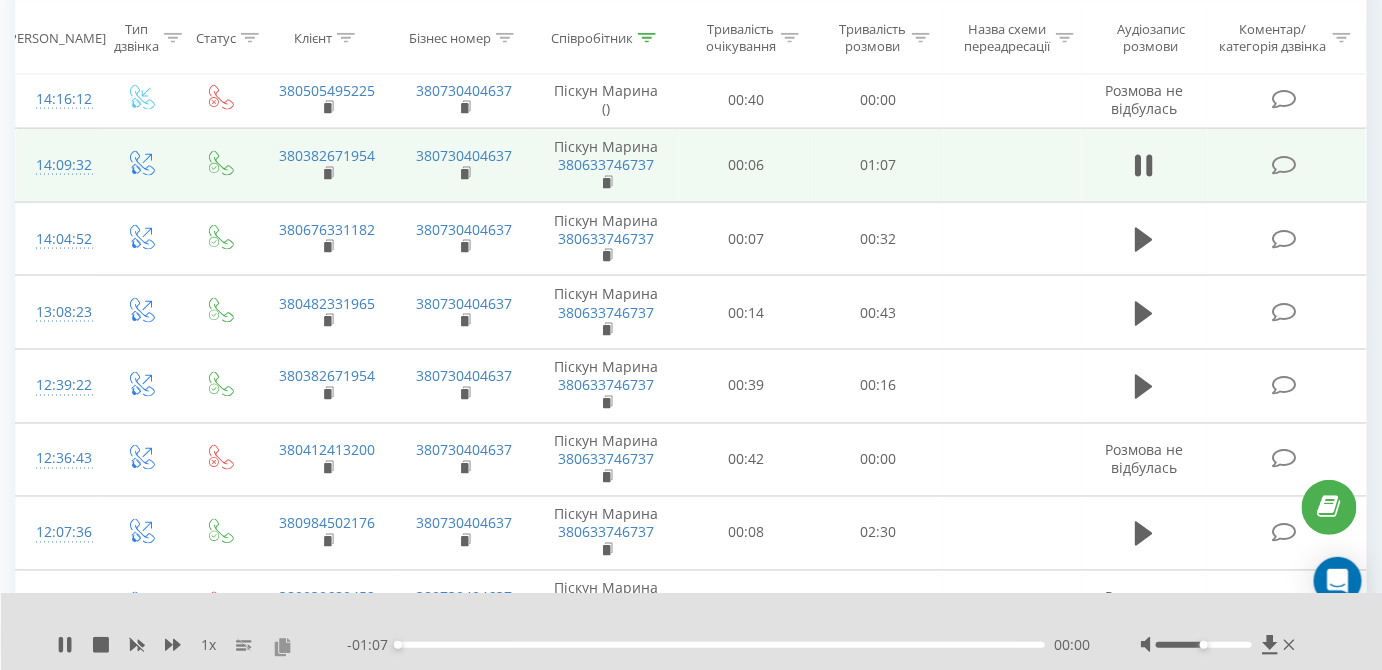 click at bounding box center [282, 646] 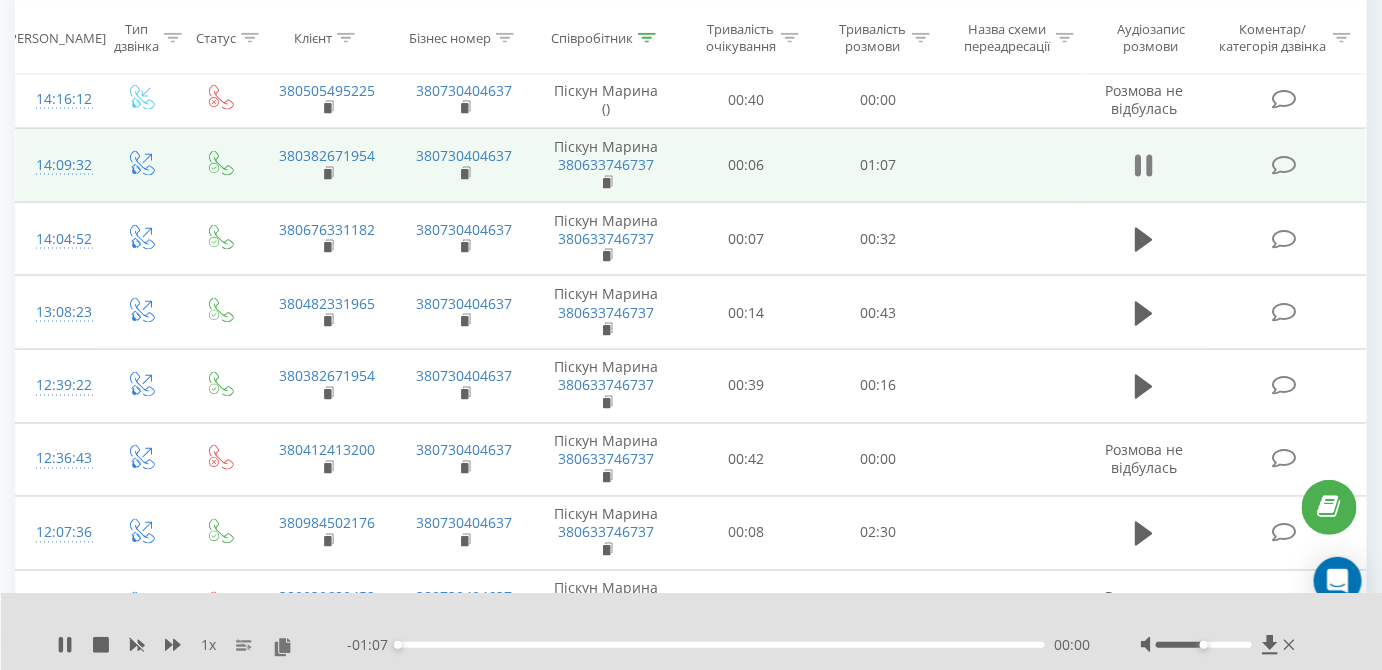 click at bounding box center [1144, 166] 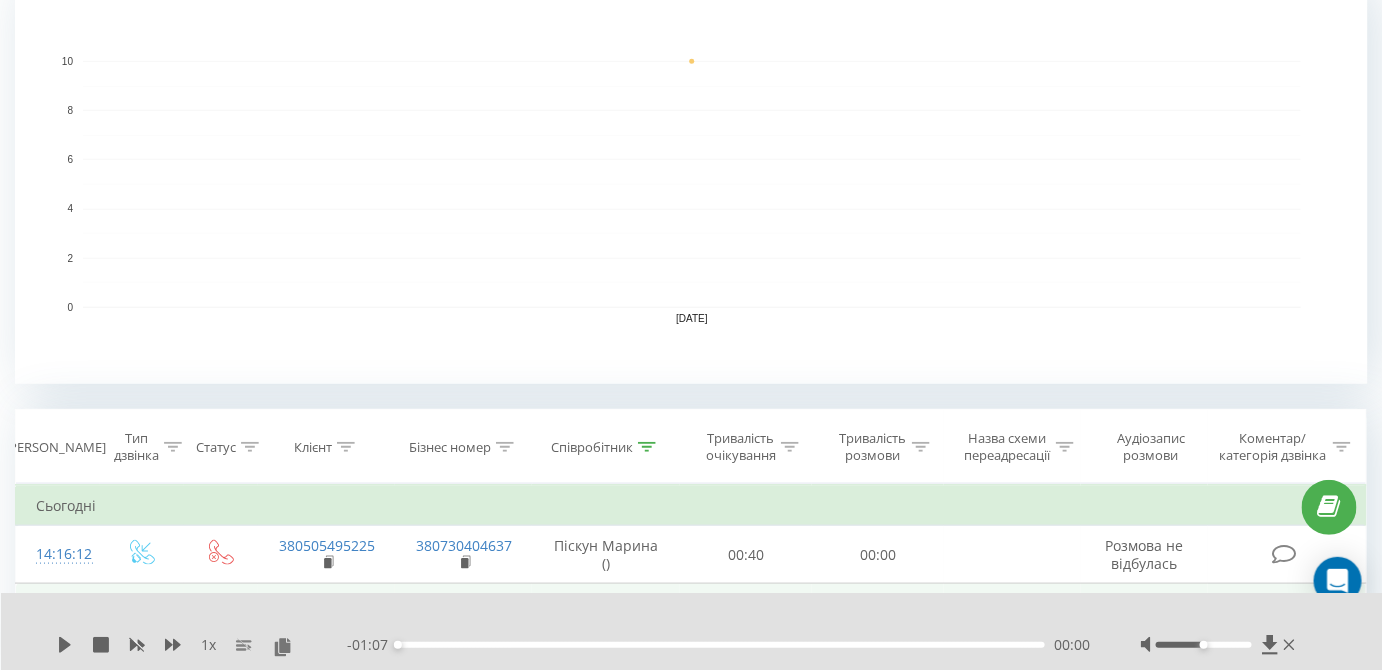 scroll, scrollTop: 545, scrollLeft: 0, axis: vertical 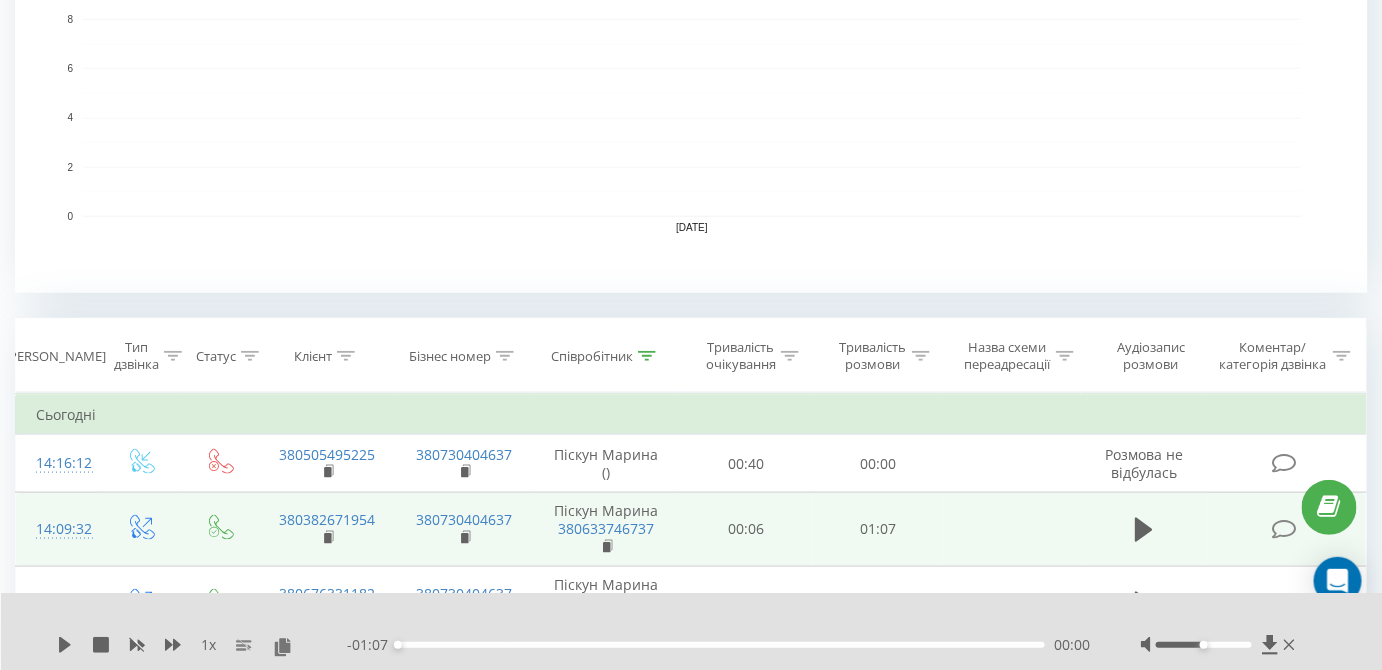 drag, startPoint x: 329, startPoint y: 466, endPoint x: 474, endPoint y: 427, distance: 150.15326 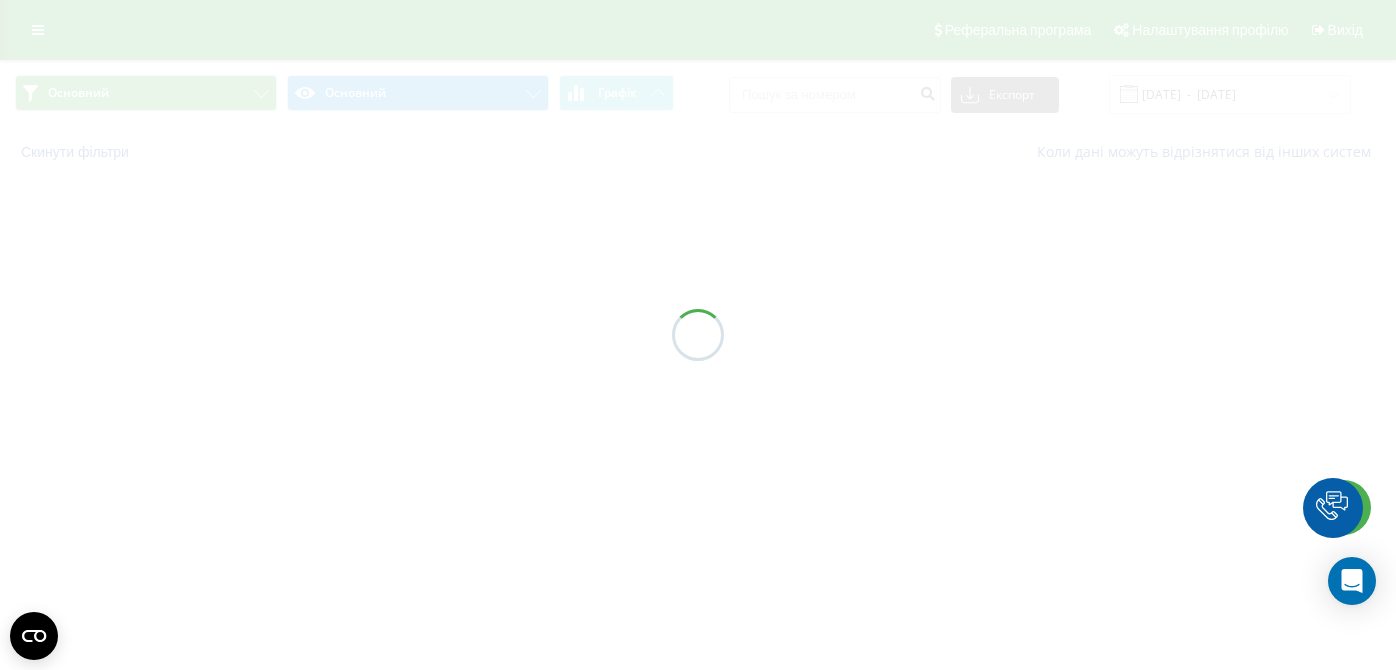 scroll, scrollTop: 0, scrollLeft: 0, axis: both 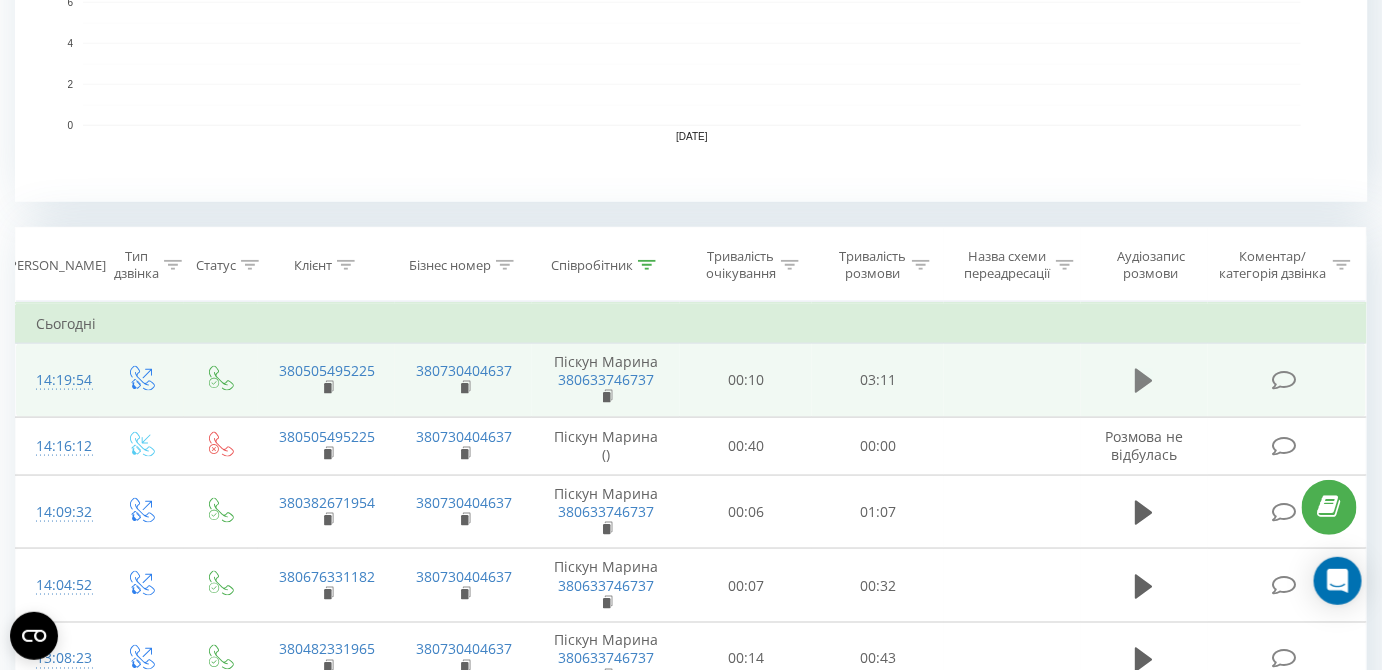 click 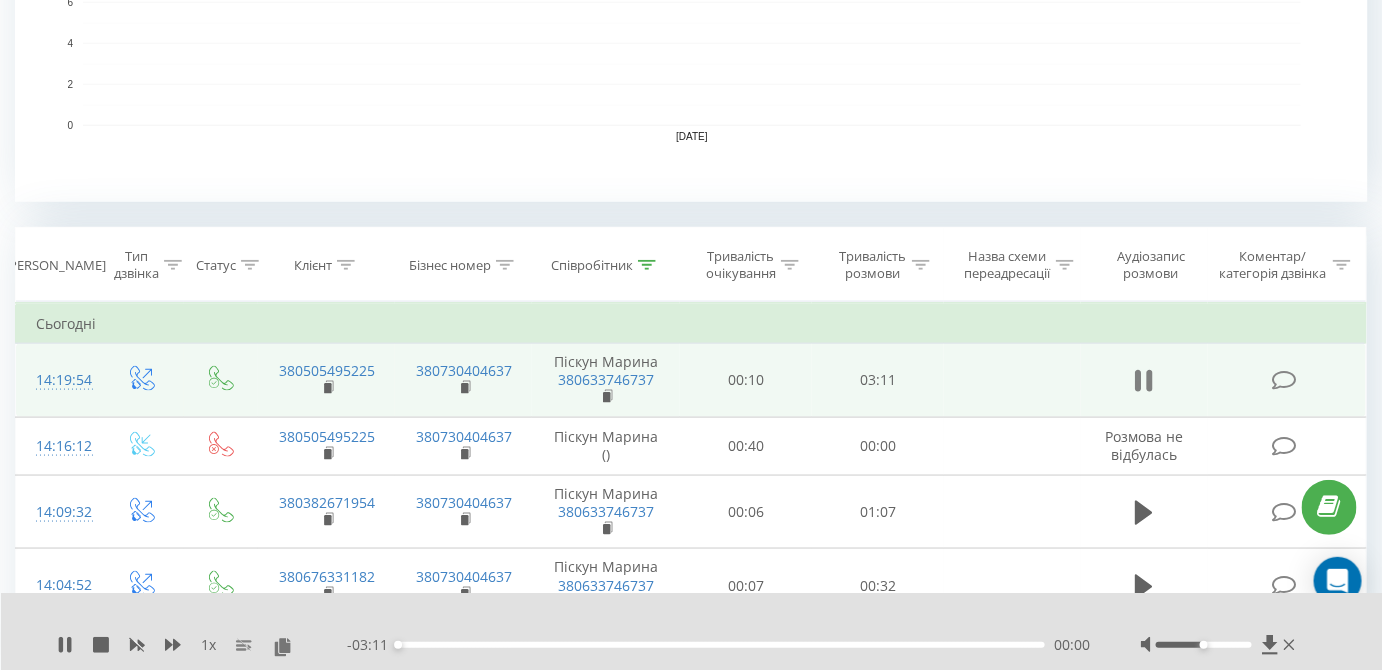 click 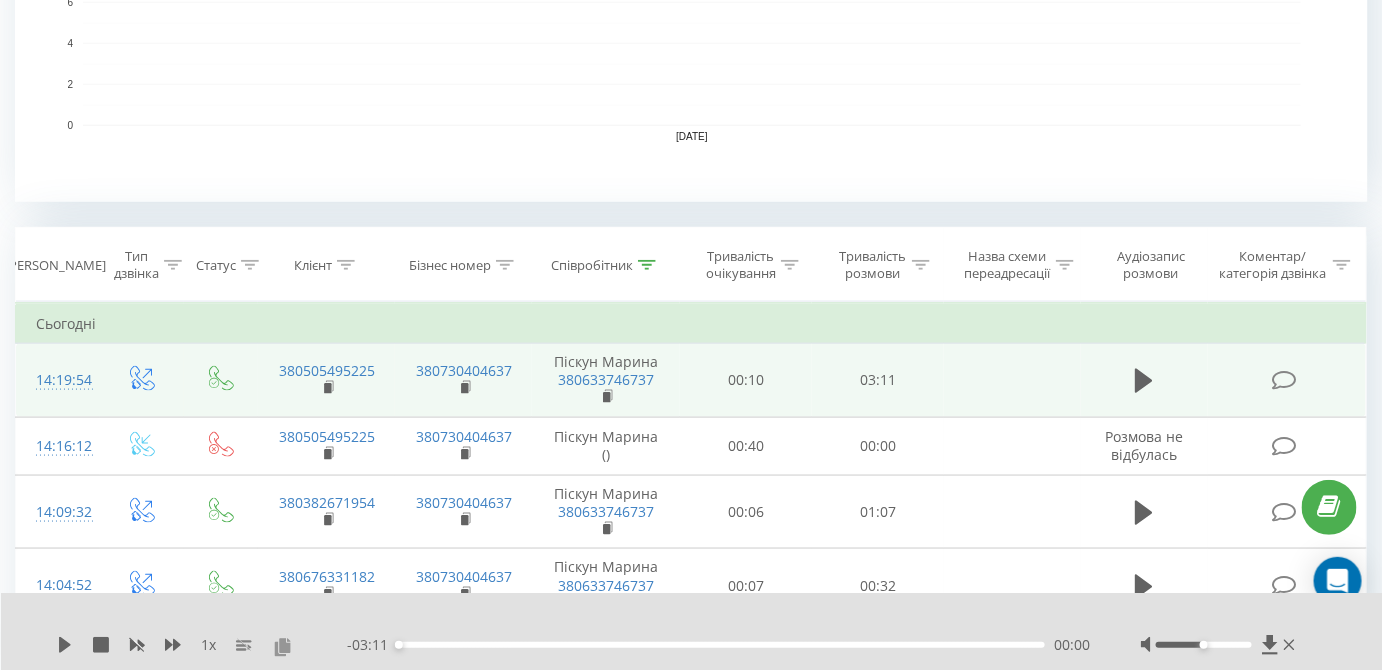 click at bounding box center [282, 646] 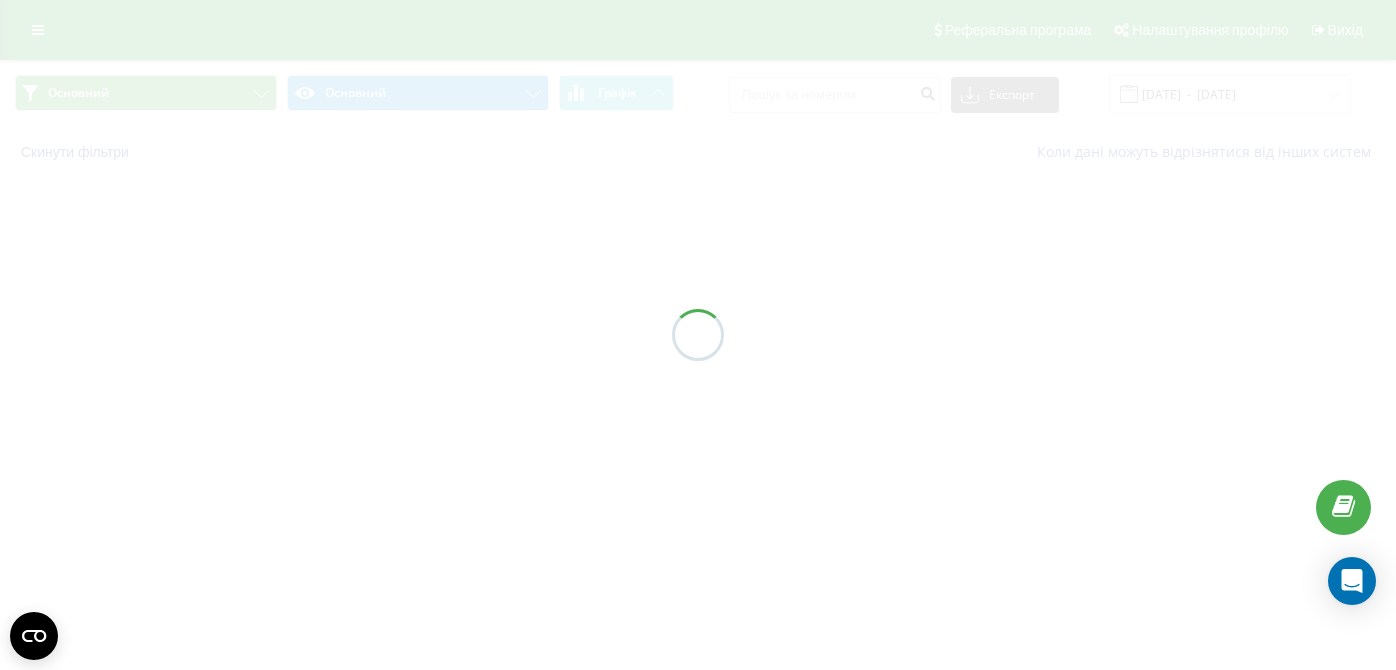 scroll, scrollTop: 0, scrollLeft: 0, axis: both 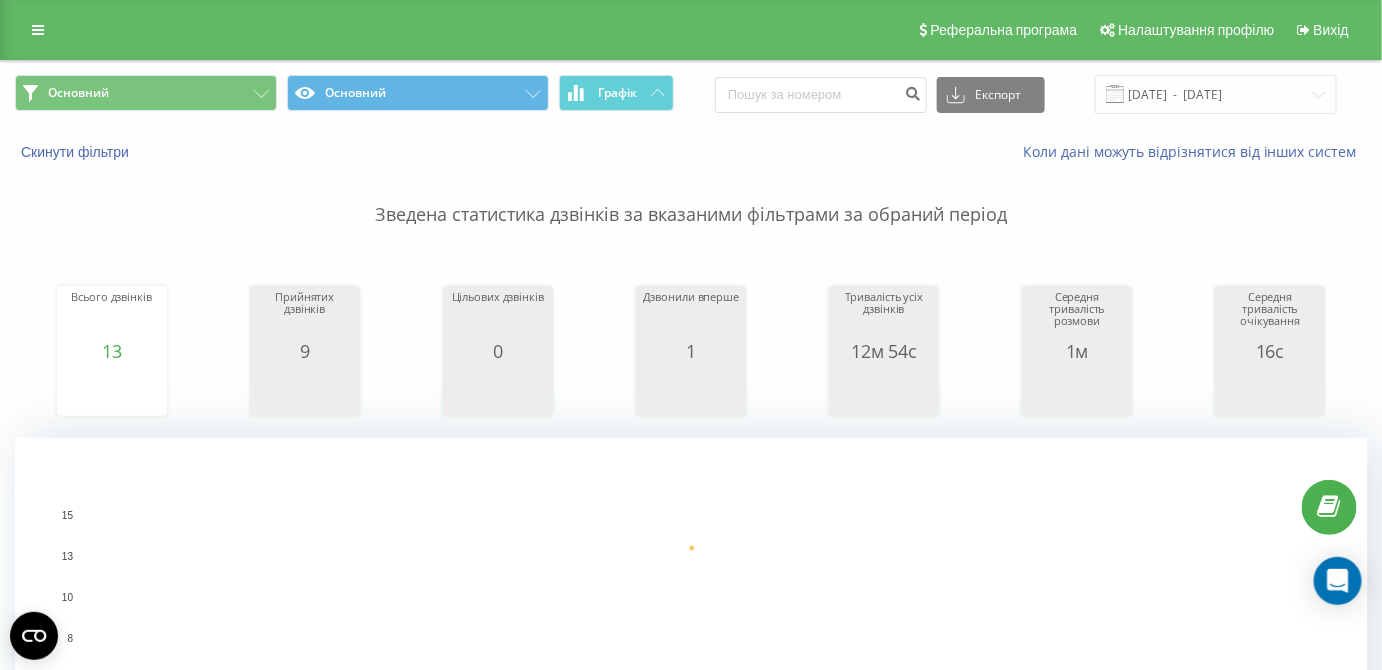 click on "Основний Основний Графік Експорт .csv .xls .xlsx 11.07.2025  -  11.07.2025 Скинути фільтри Коли дані можуть відрізнятися вiд інших систем Зведена статистика дзвінків за вказаними фільтрами за обраний період Всього дзвінків 13 date totalCalls 11.07.25 13 11.07.25 Прийнятих дзвінків 9 date answeredCalls 11.07.25 9 11.07.25 Цільових дзвінків 0 date properCalls 11.07.25 0 11.07.25 Дзвонили вперше 1 date uniqueCalls 11.07.25 1 11.07.25 Тривалість усіх дзвінків 12м 54с date allConversationsLength 11.07.25 774 11.07.25 Середня тривалість розмови 1м date averageConversationTime 11.07.25 59 11.07.25 Середня тривалість очікування 16с date averageWaitingTime 11.07.25 16 11.07.25 11.07.25 0 3 5 8 10 13 15 date Всього дзвінків 13 15" at bounding box center [691, 1028] 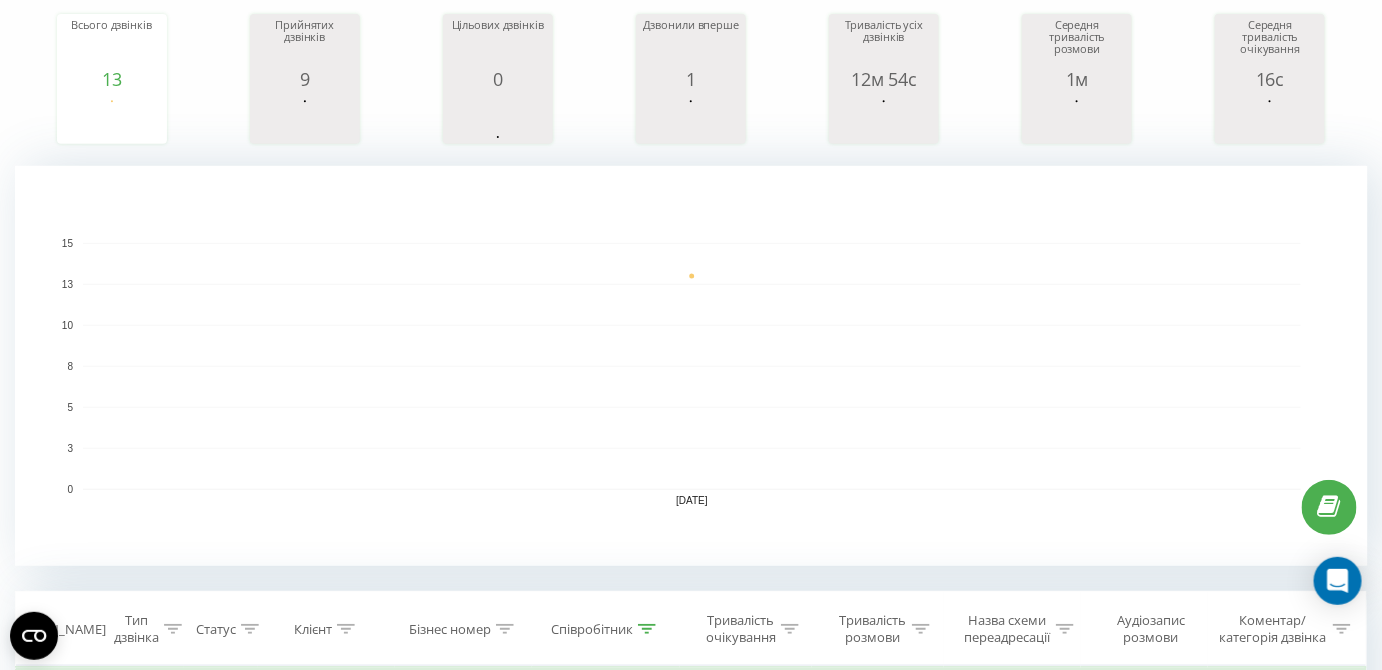 scroll, scrollTop: 727, scrollLeft: 0, axis: vertical 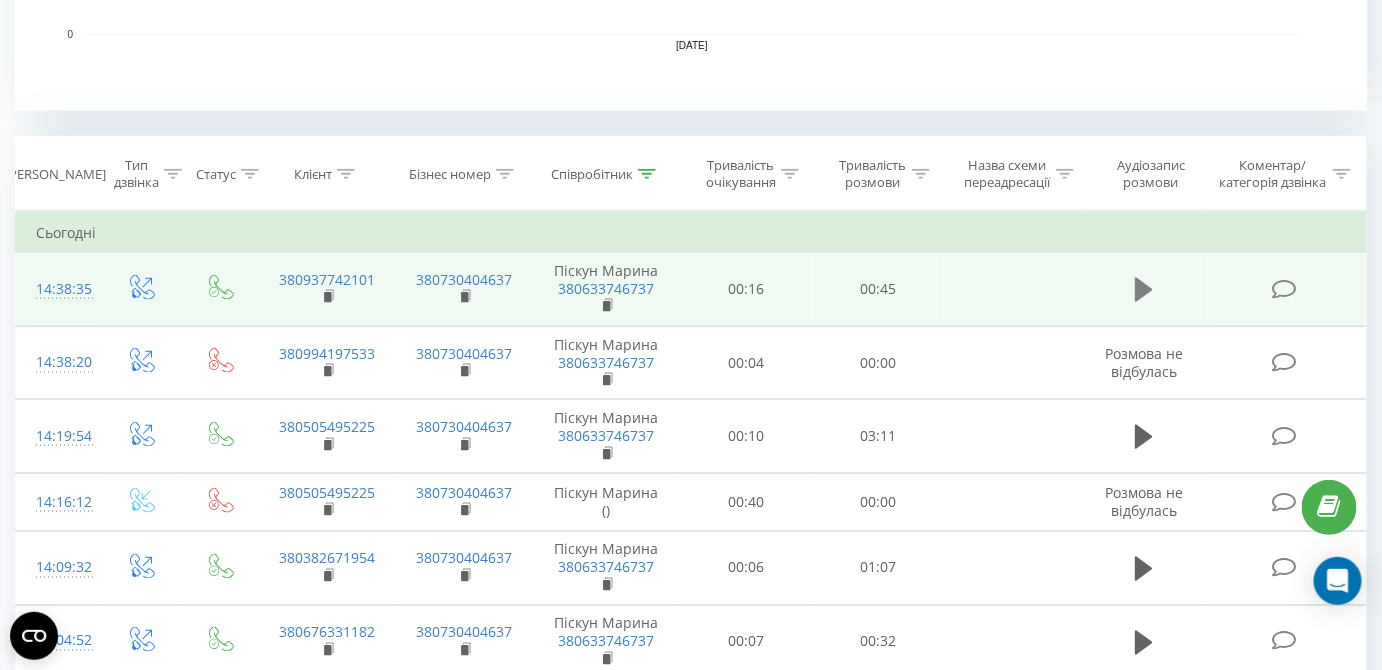 click 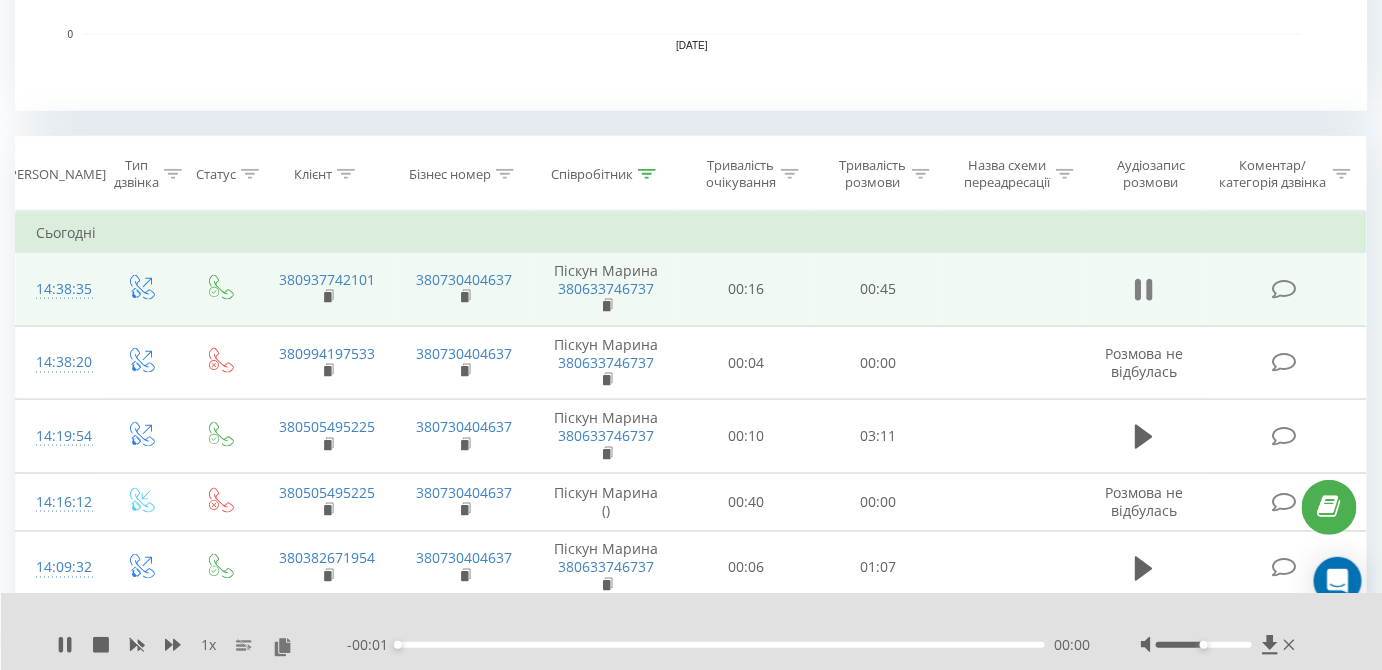 click 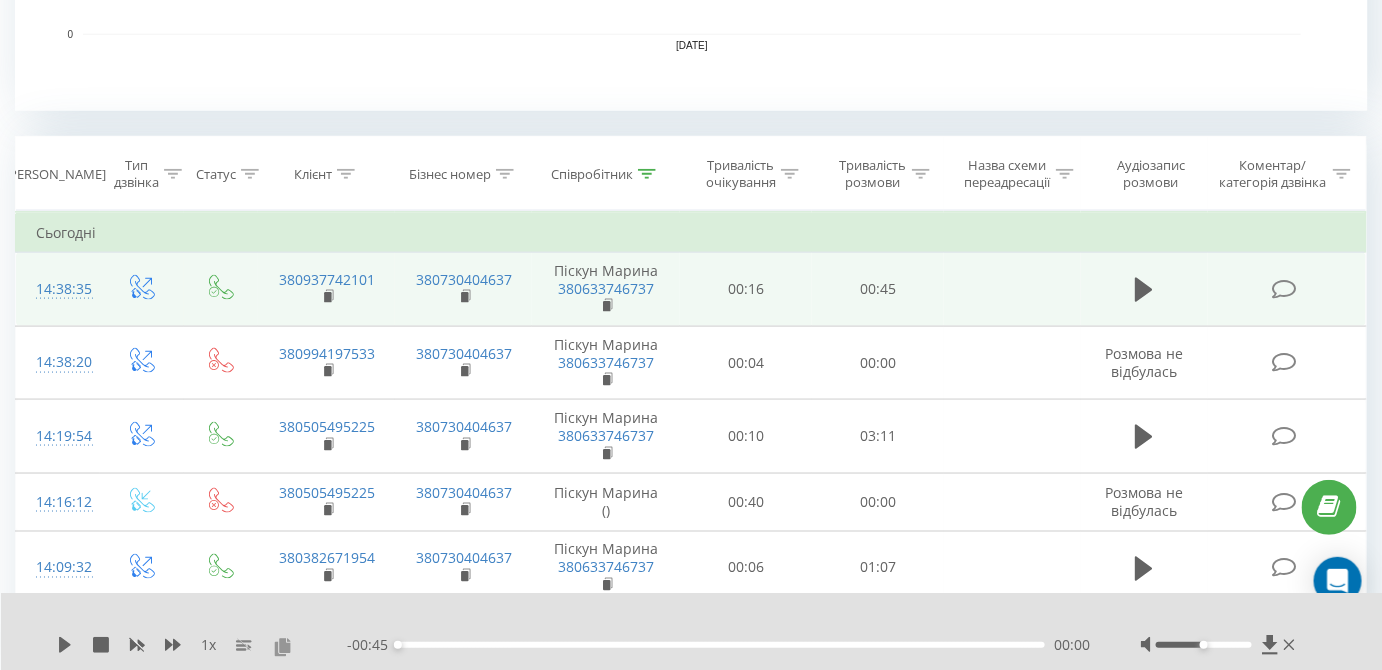 click at bounding box center (282, 646) 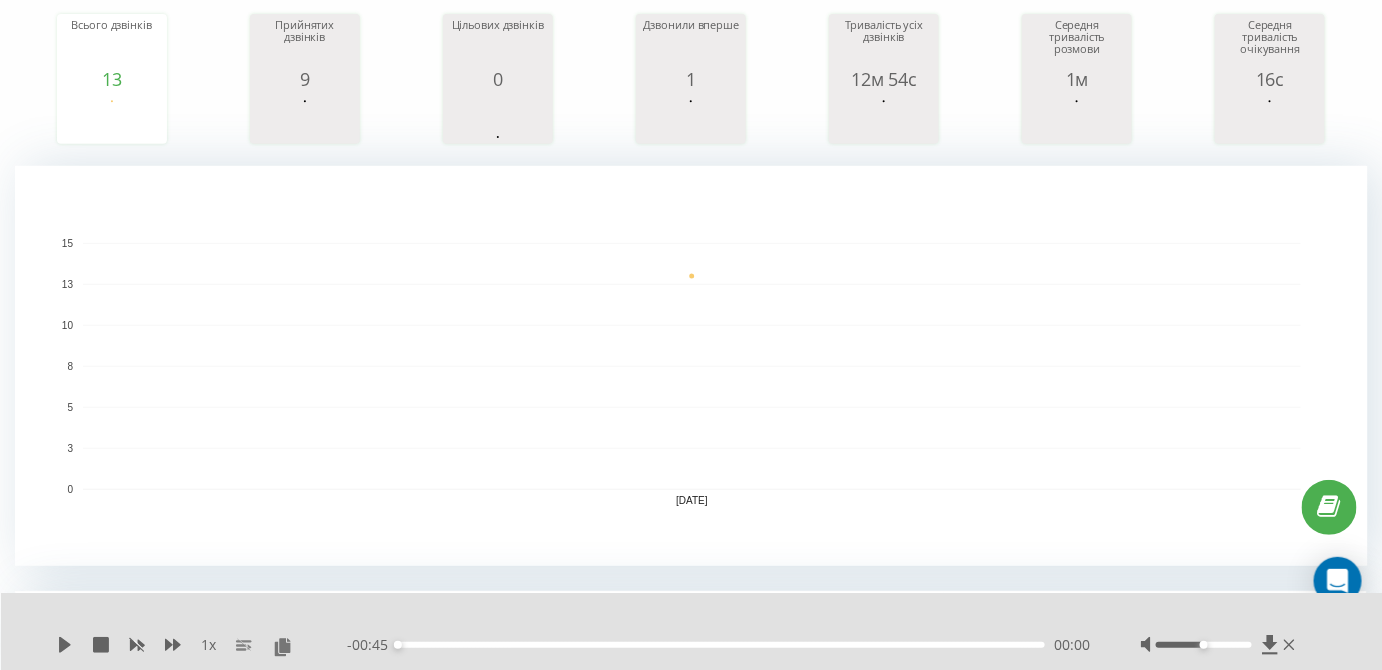 scroll, scrollTop: 181, scrollLeft: 0, axis: vertical 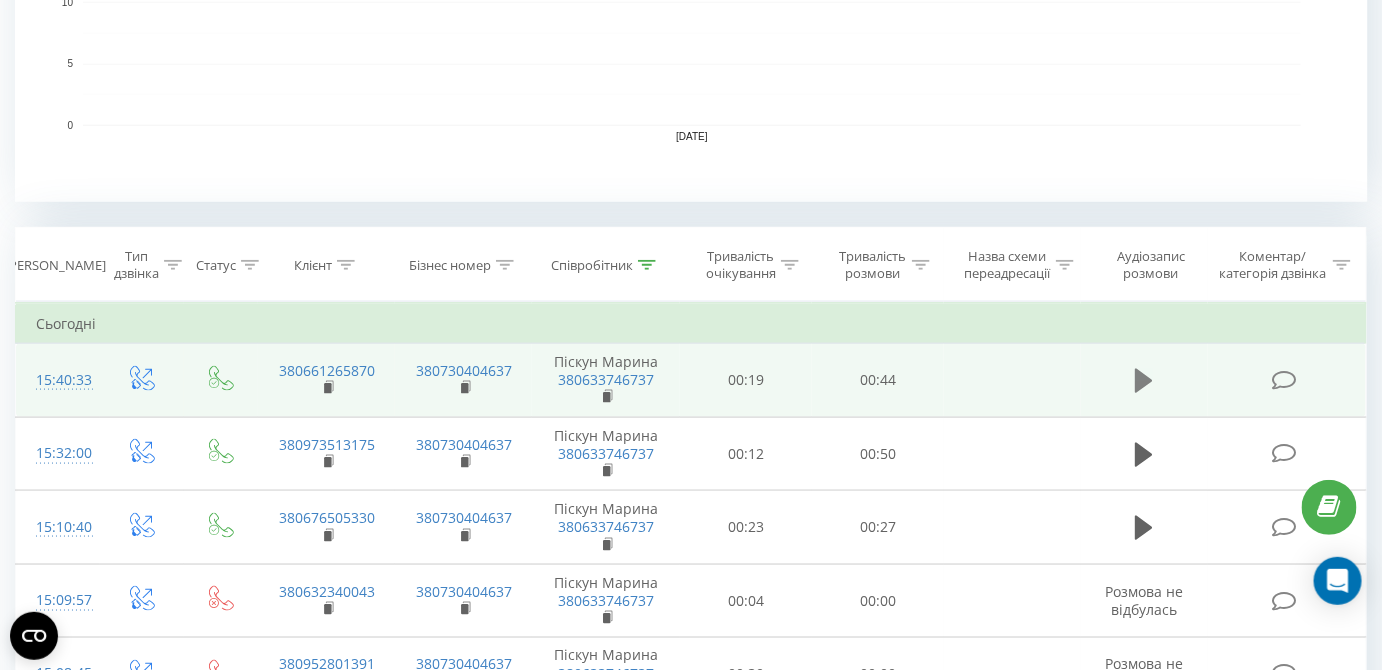 click 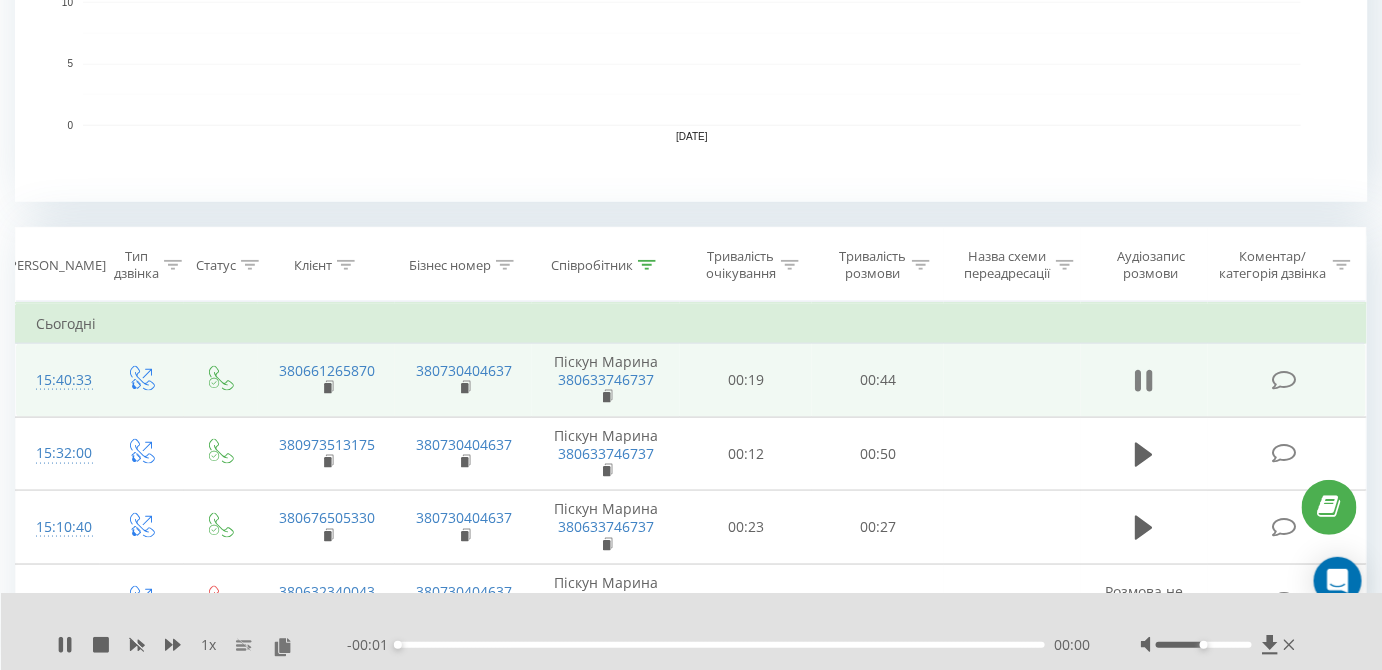 click 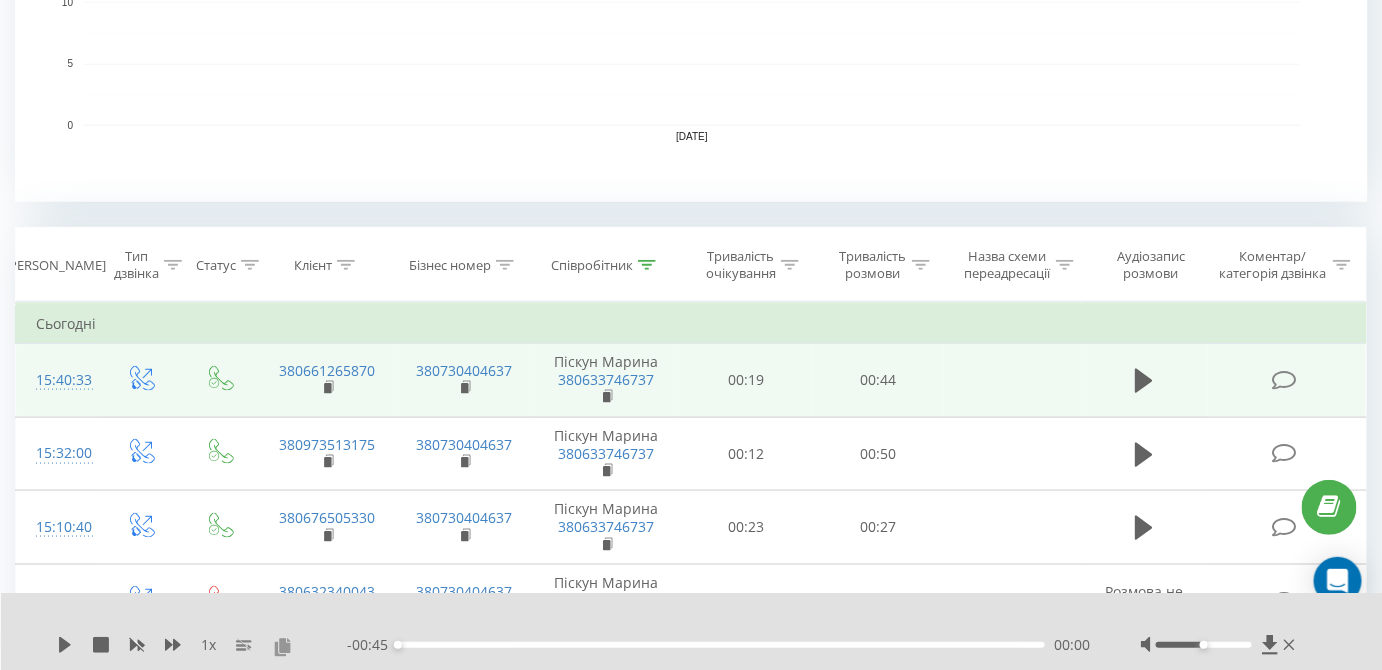 click at bounding box center (282, 646) 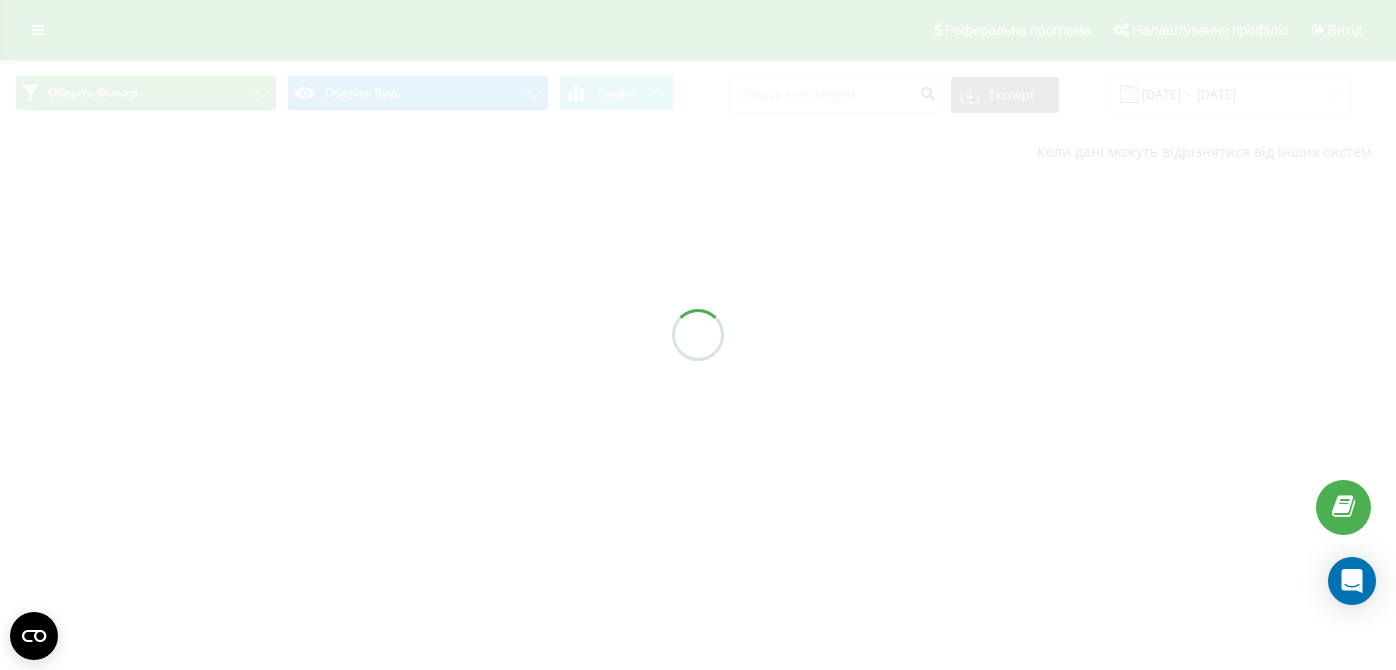 scroll, scrollTop: 0, scrollLeft: 0, axis: both 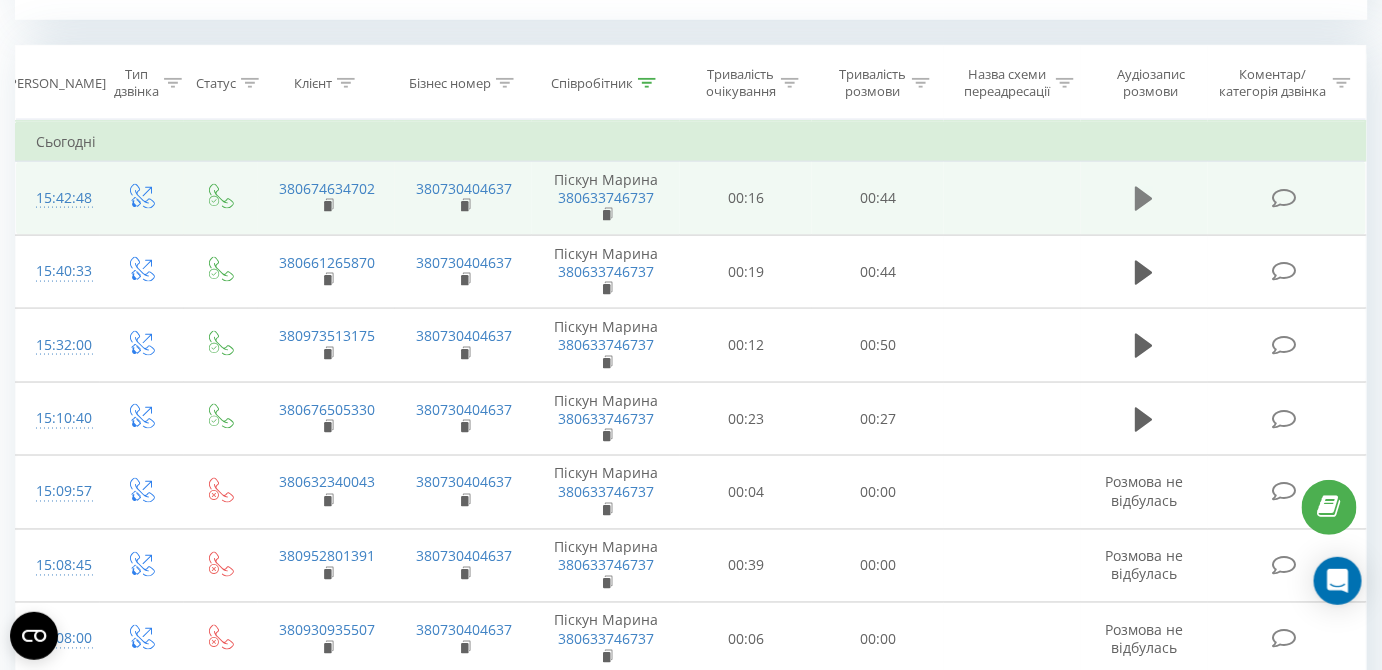 click 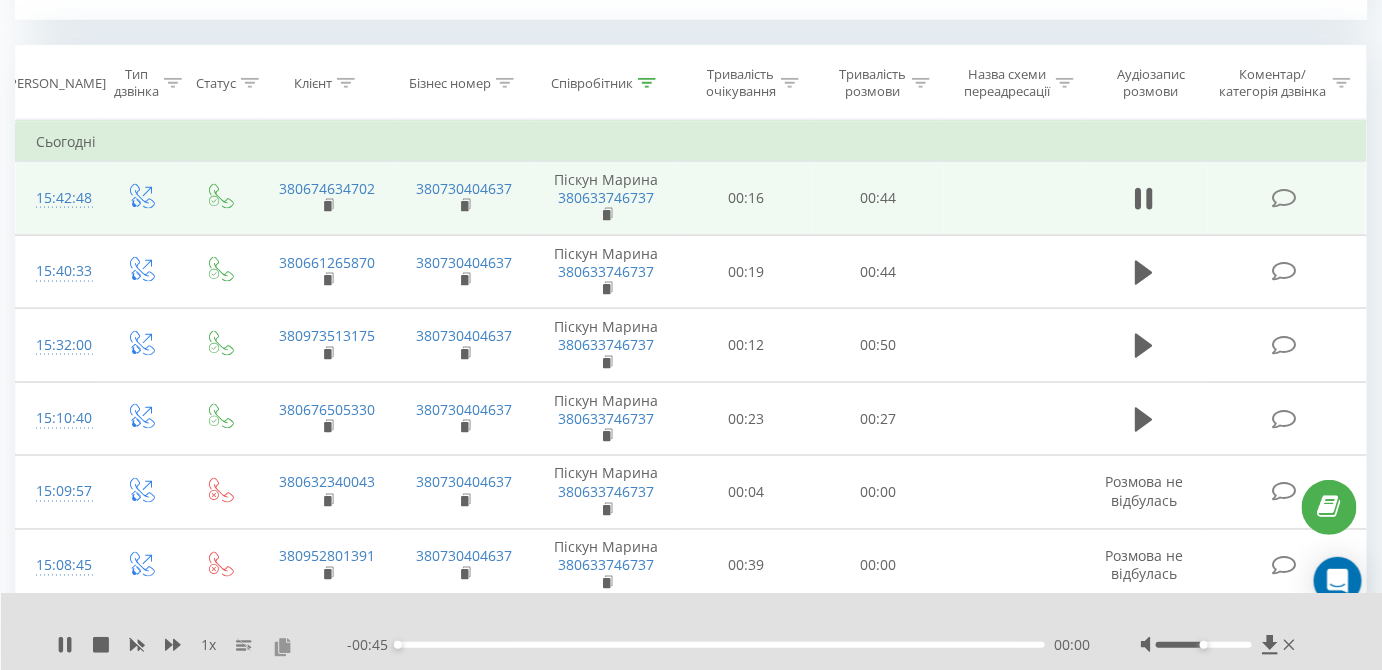 click at bounding box center (282, 646) 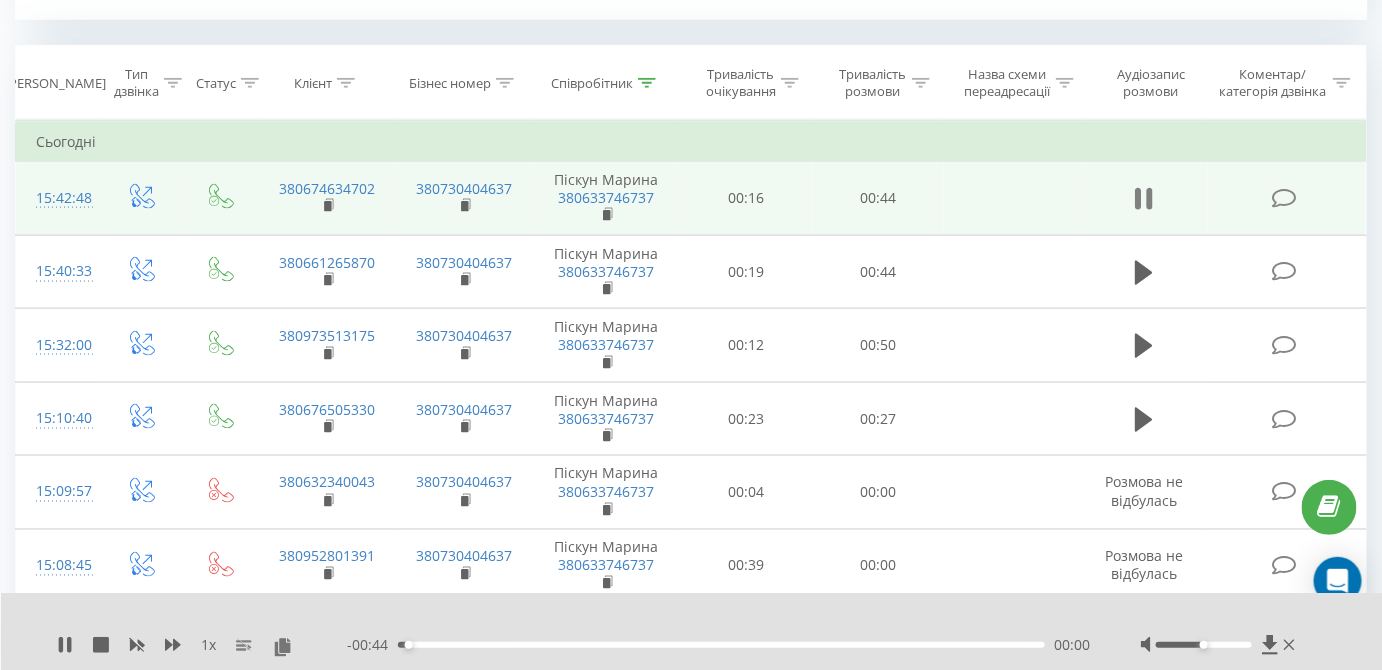 click 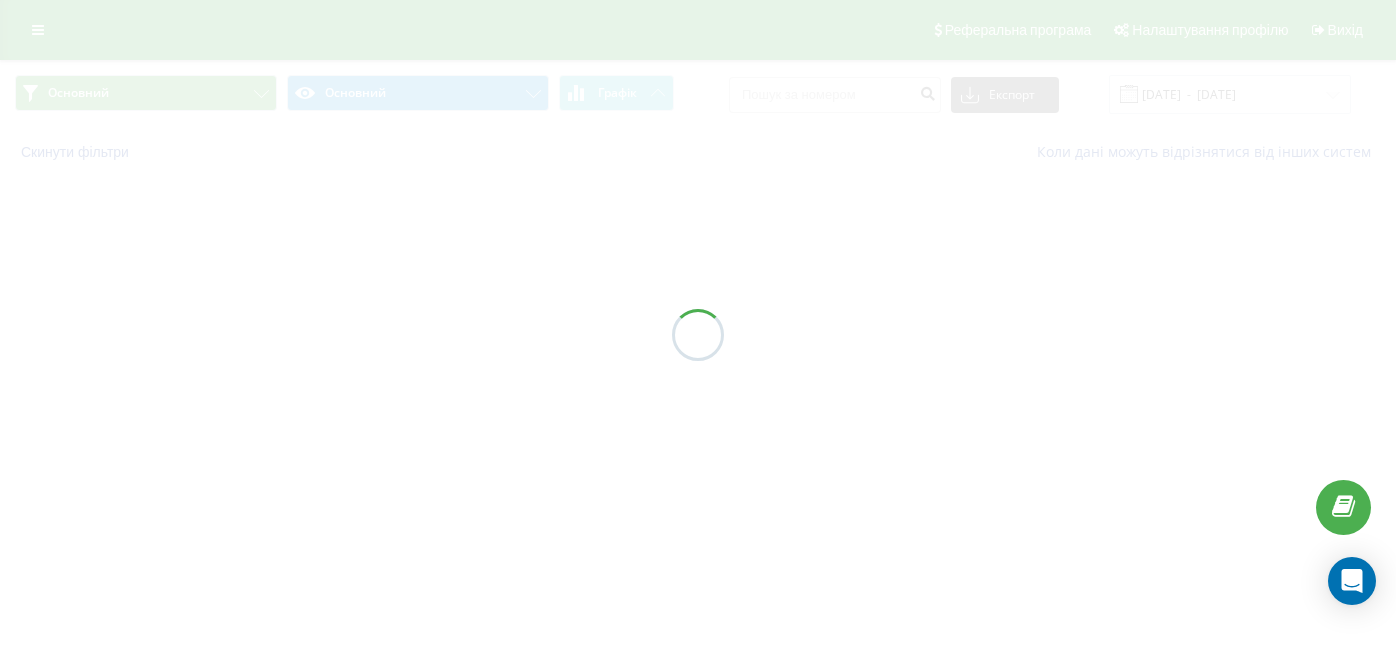 scroll, scrollTop: 0, scrollLeft: 0, axis: both 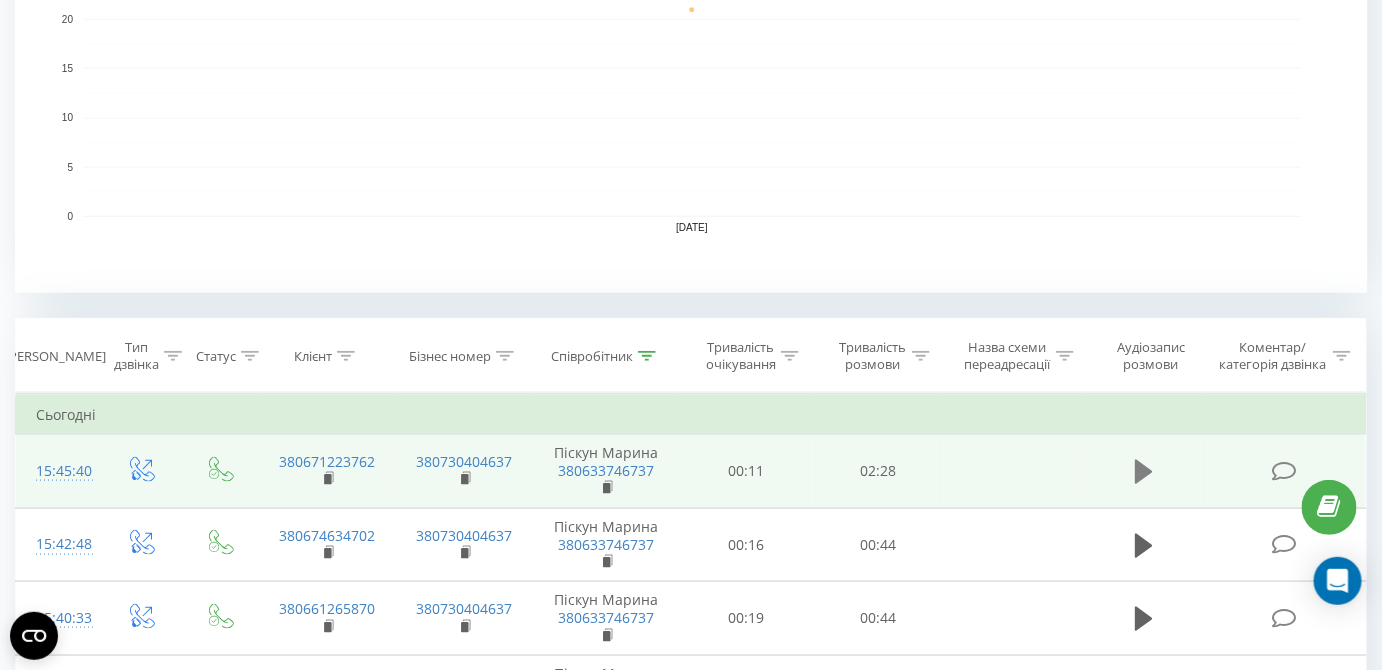 click 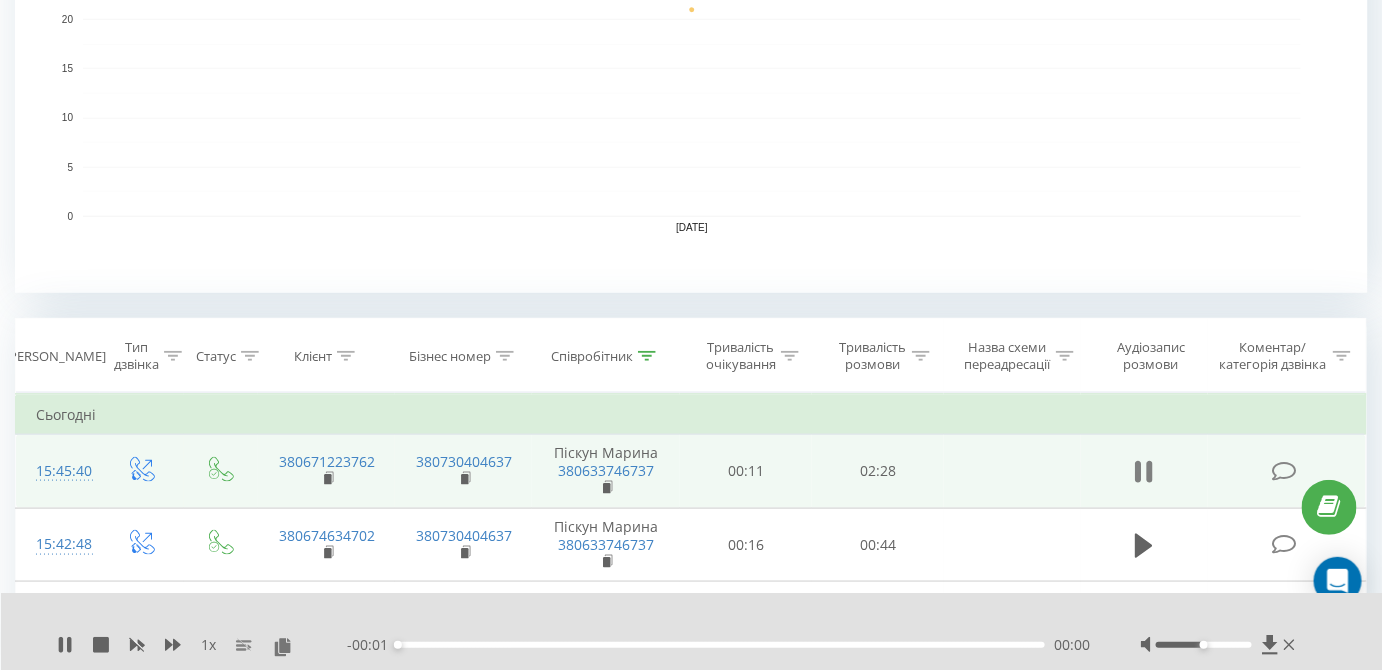 click 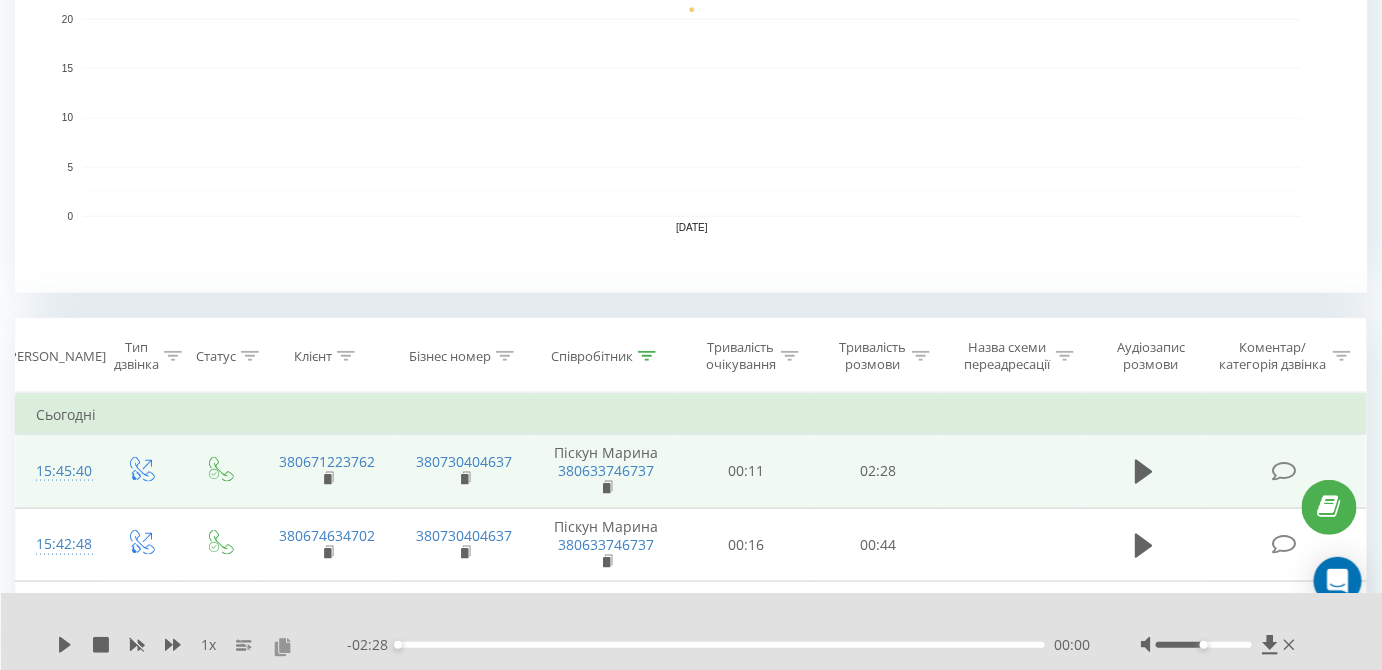 click at bounding box center (282, 646) 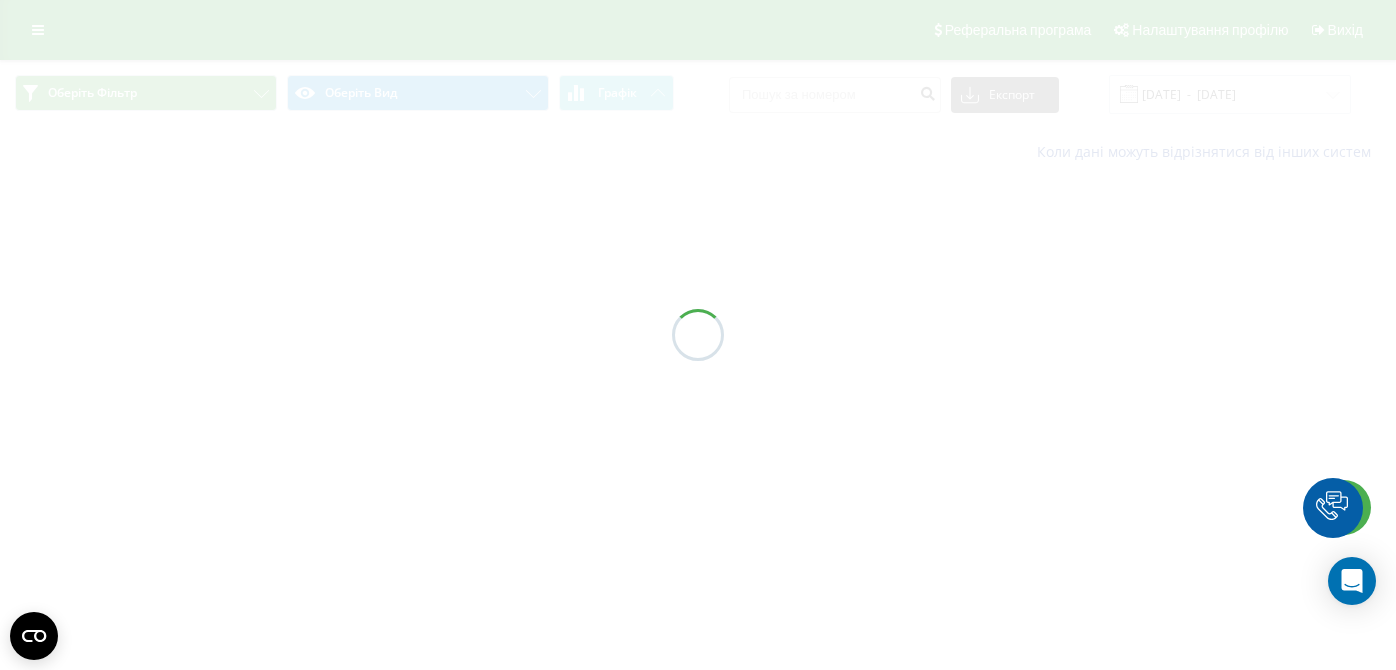 scroll, scrollTop: 0, scrollLeft: 0, axis: both 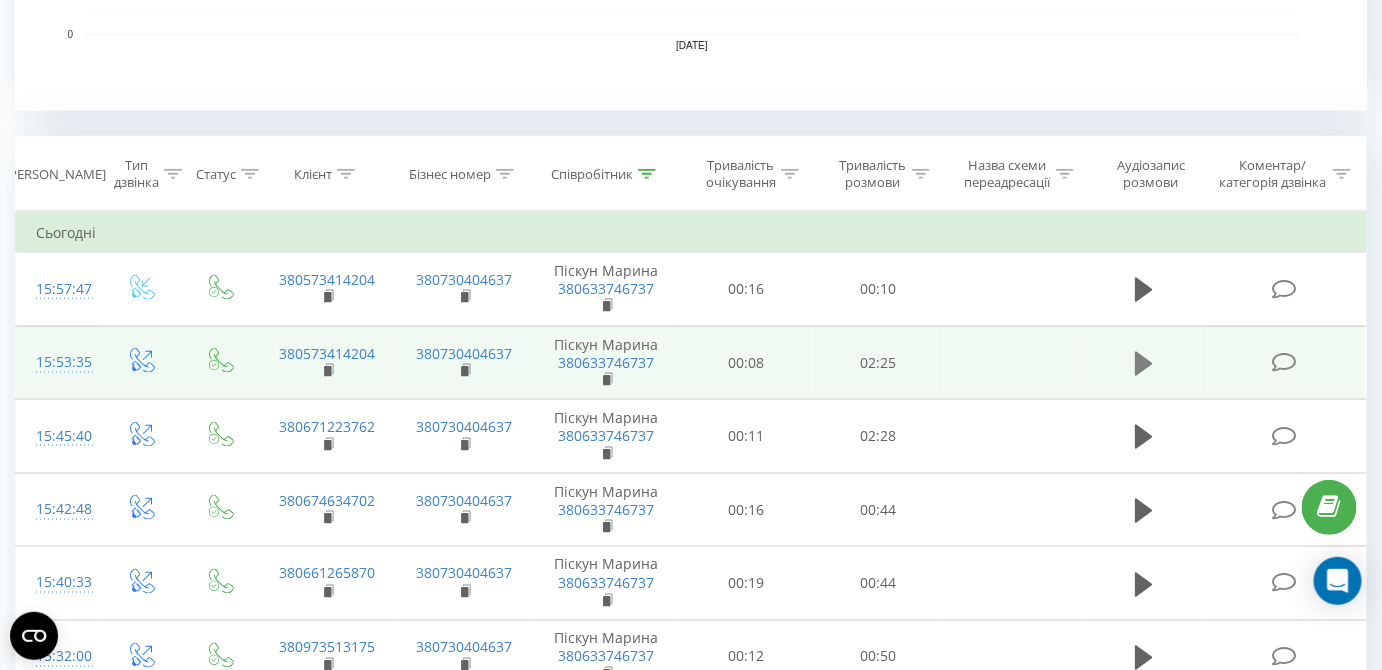 click 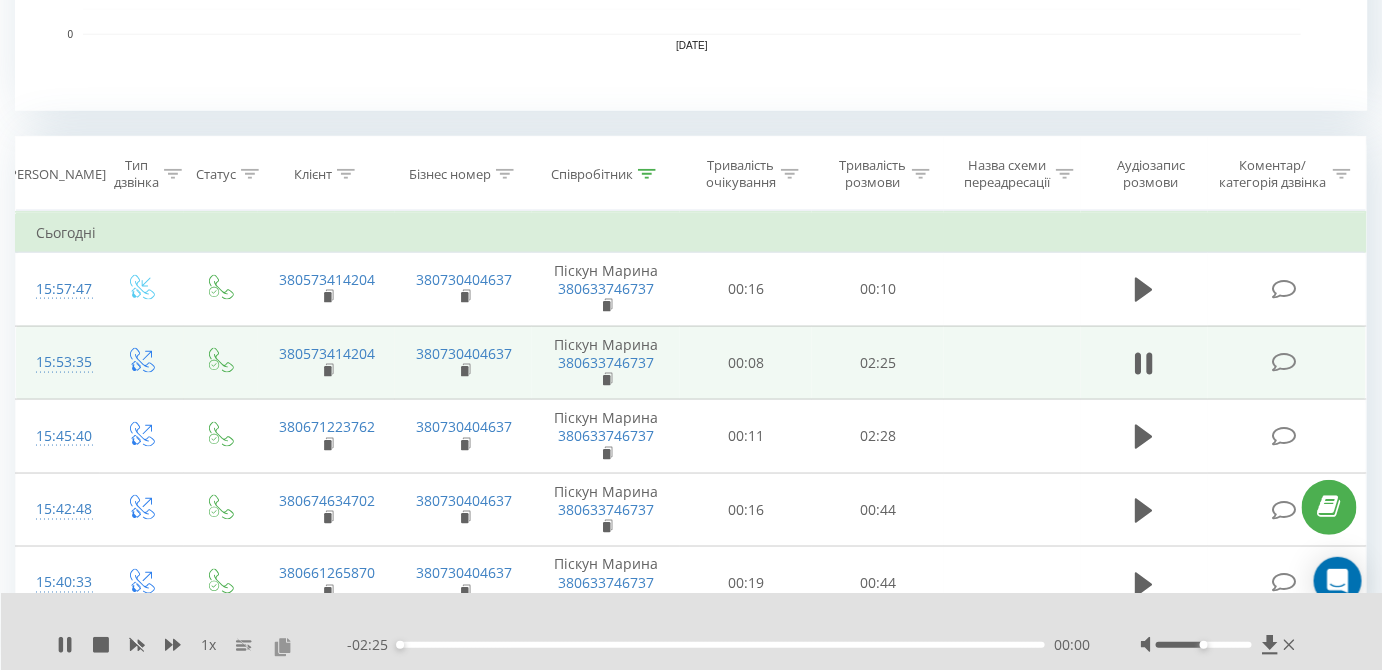click at bounding box center [282, 646] 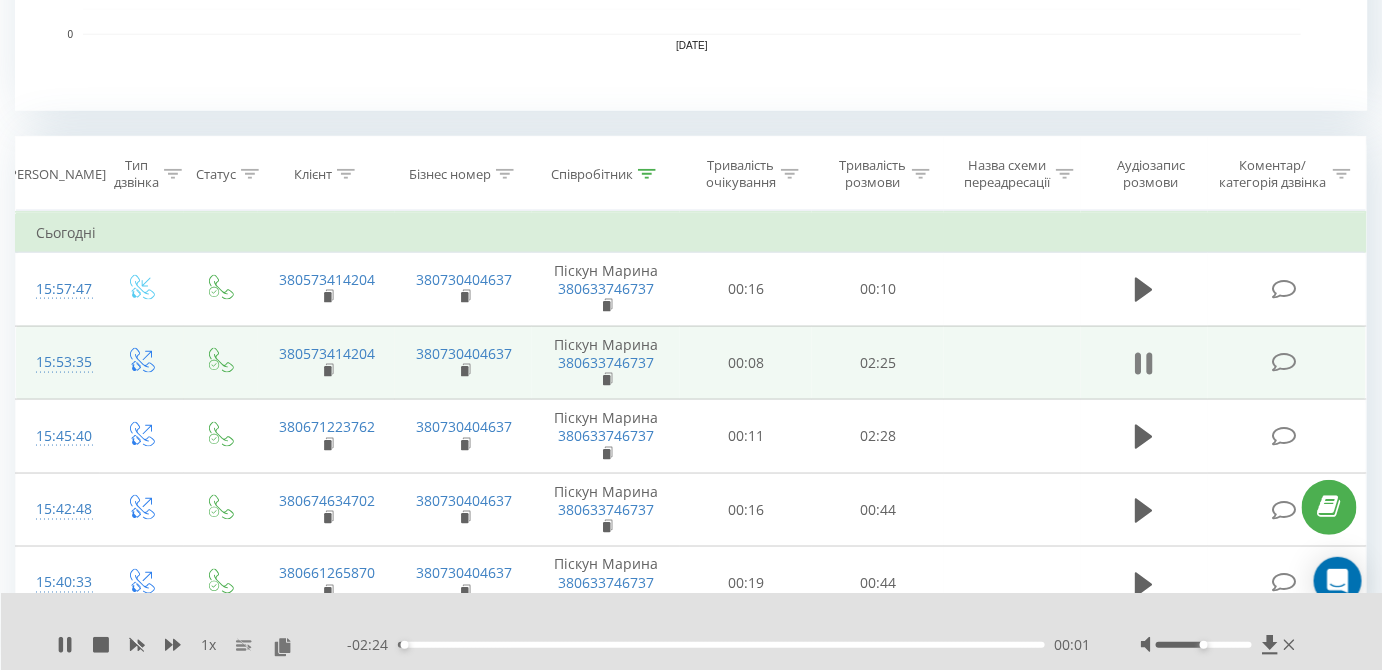 click 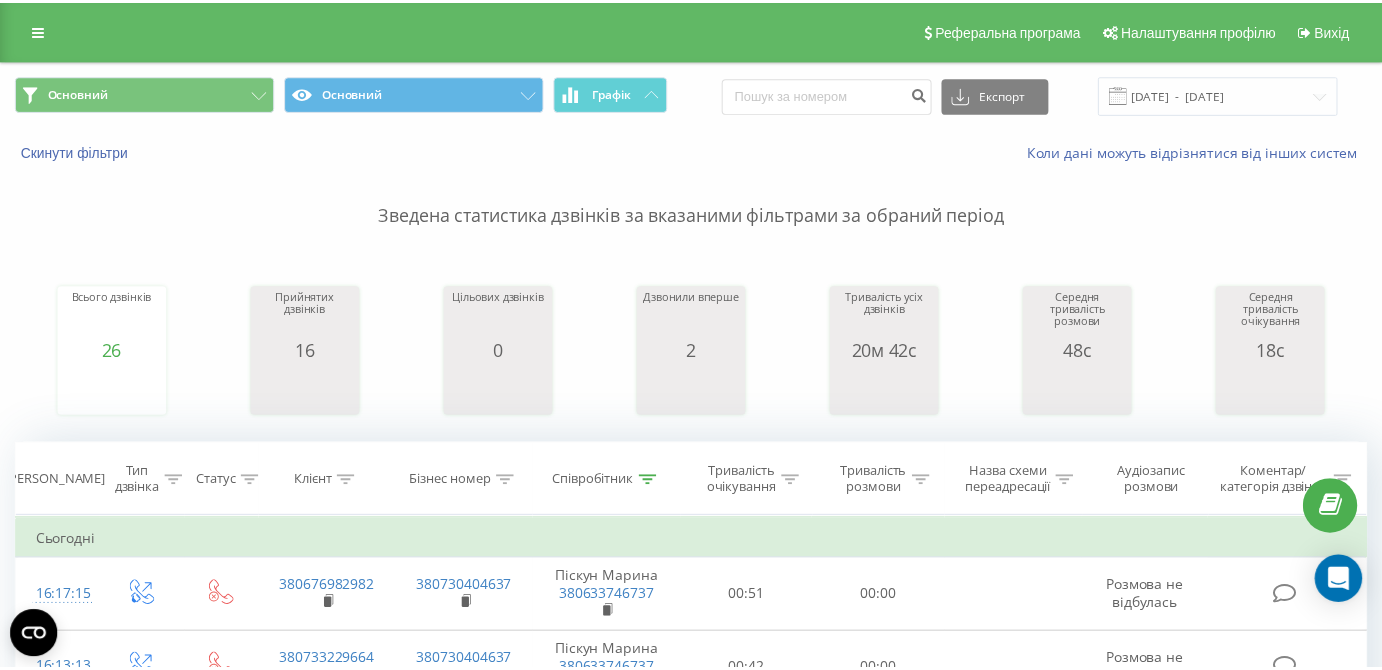 scroll, scrollTop: 0, scrollLeft: 0, axis: both 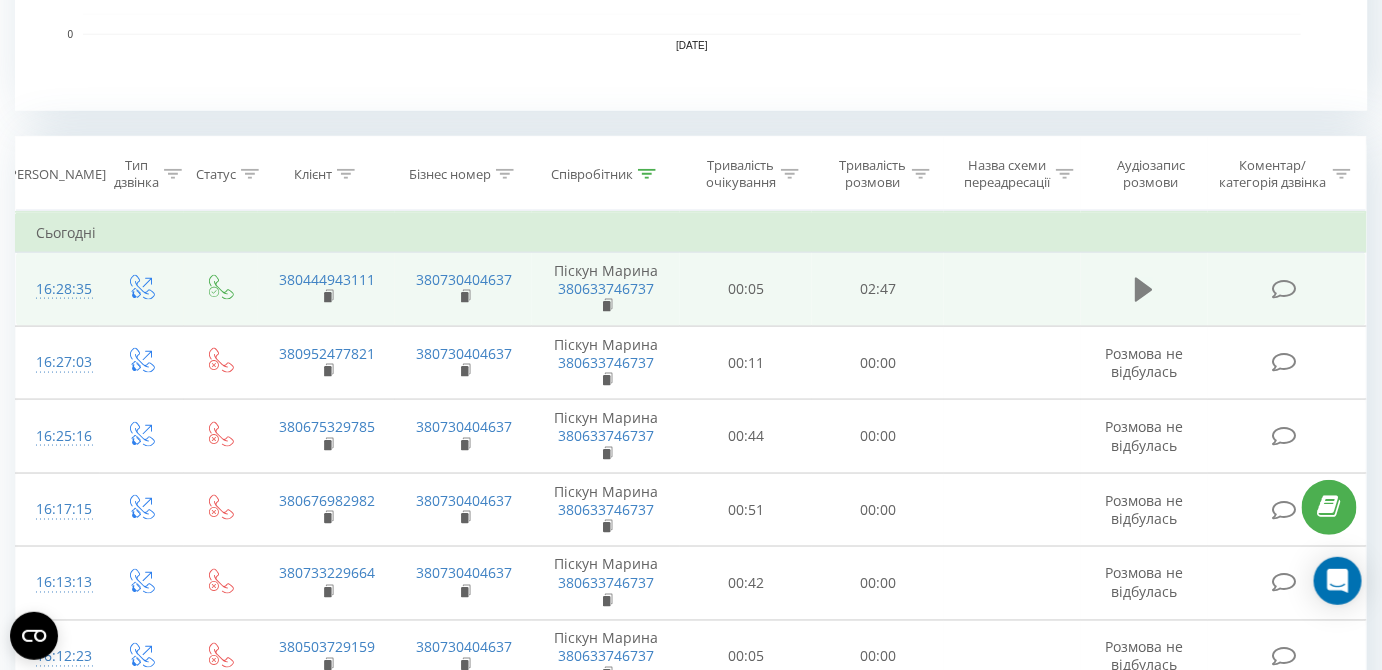 click 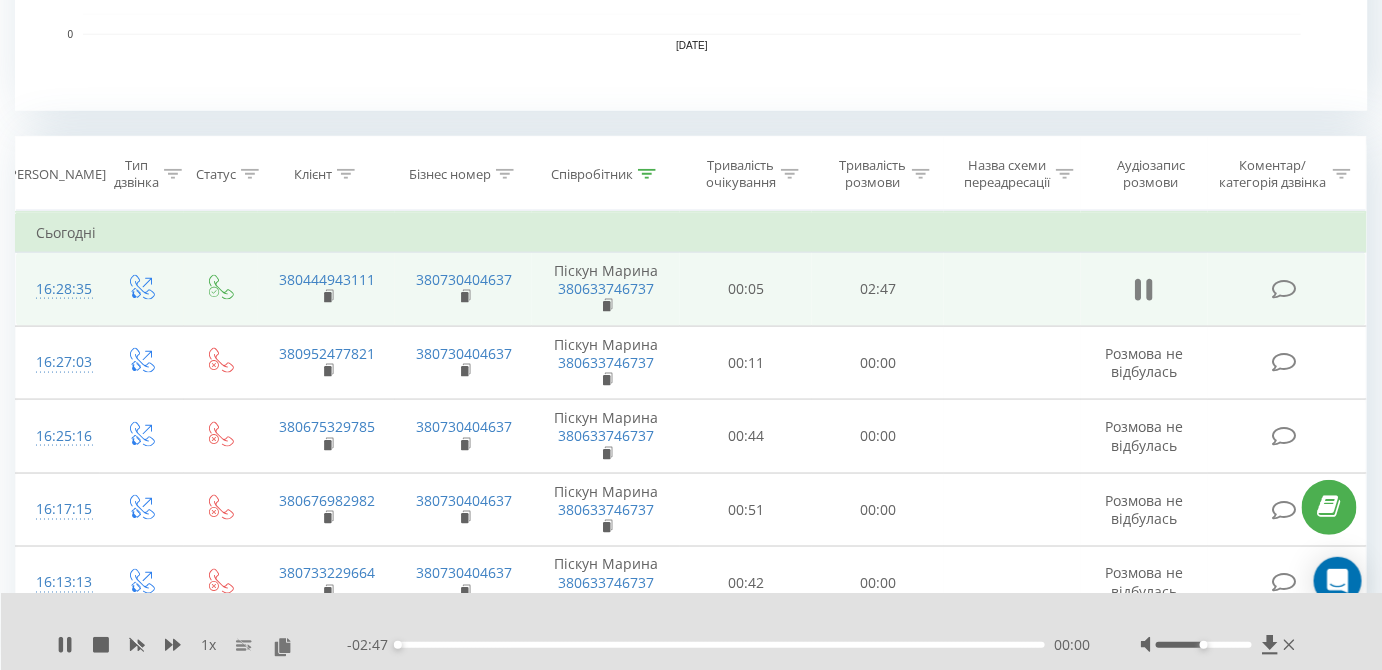 click 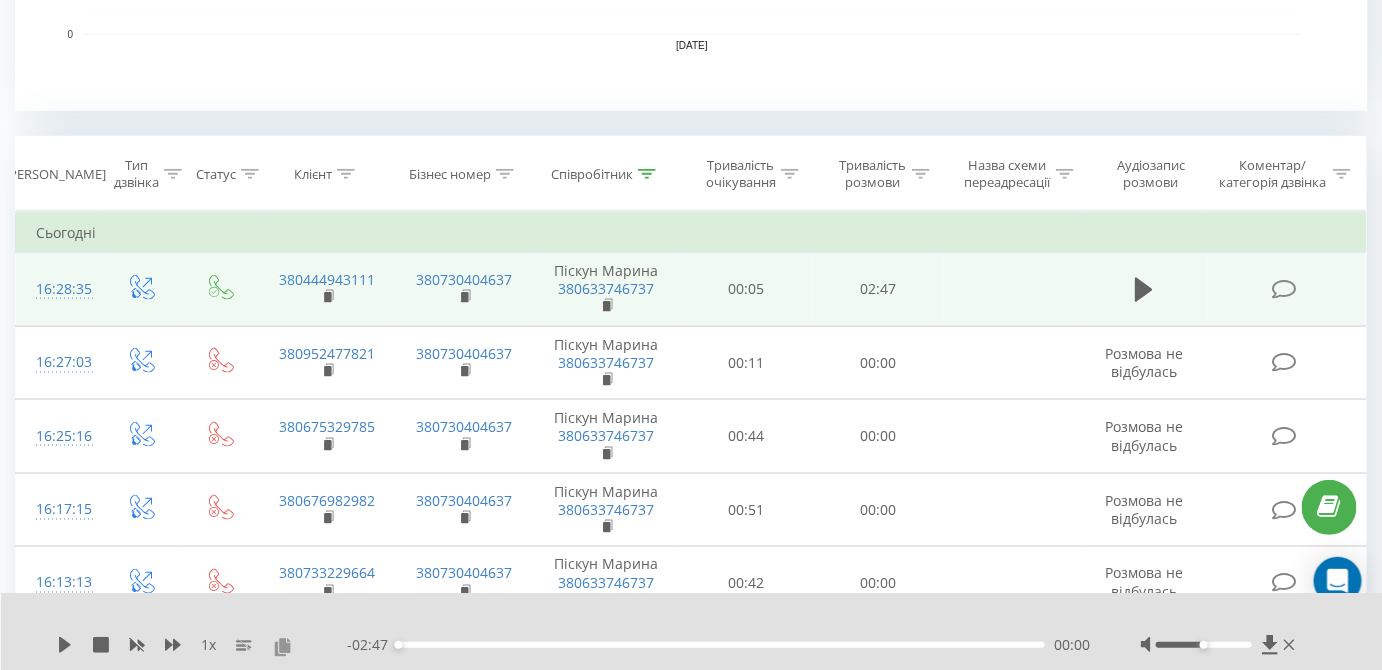 click at bounding box center (282, 646) 